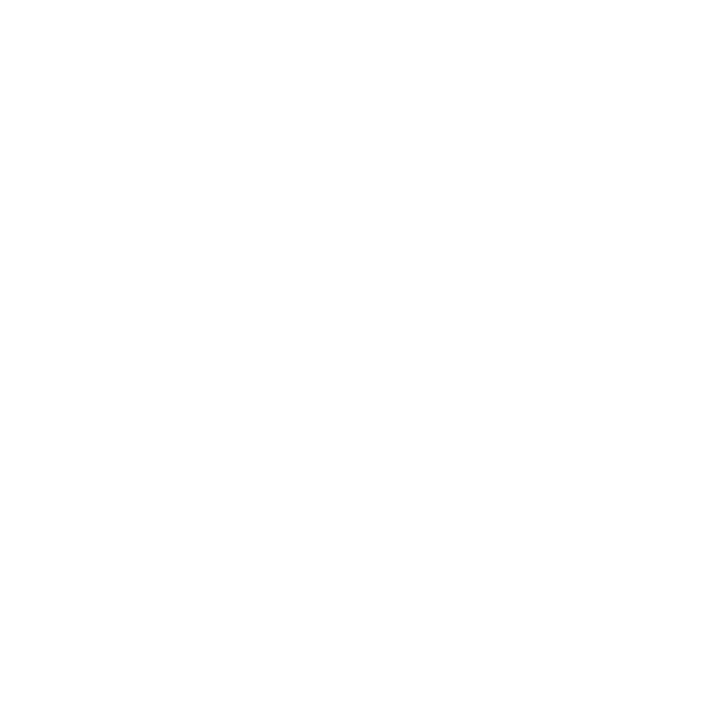scroll, scrollTop: 0, scrollLeft: 0, axis: both 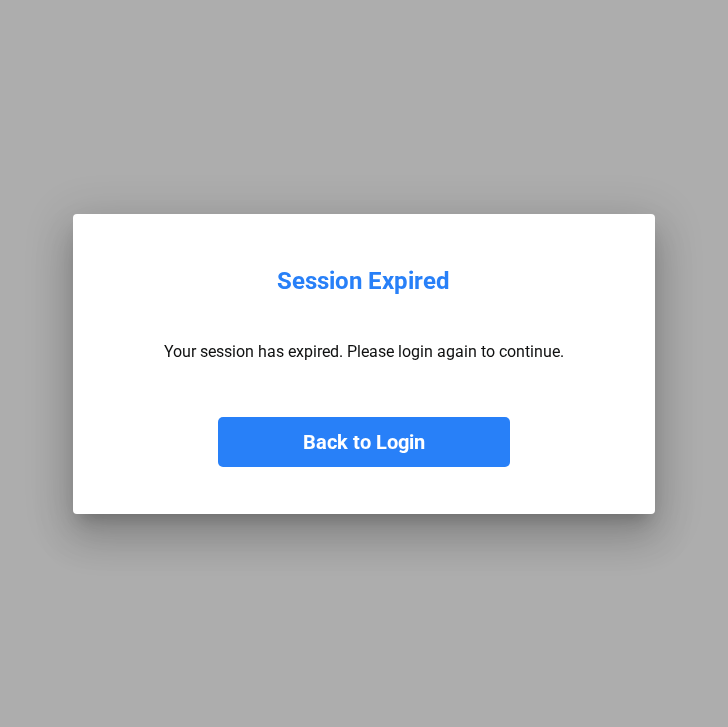 click on "Back to Login" at bounding box center (364, 442) 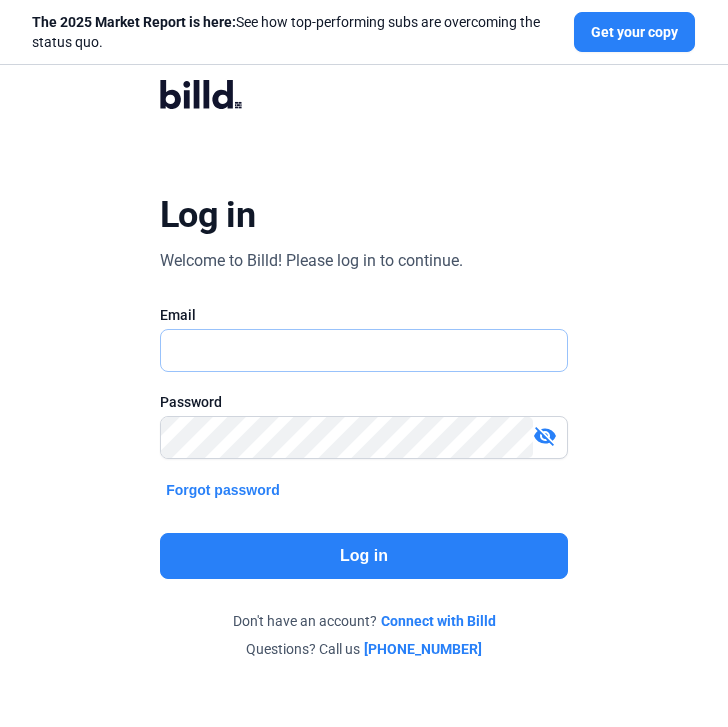 click at bounding box center [353, 350] 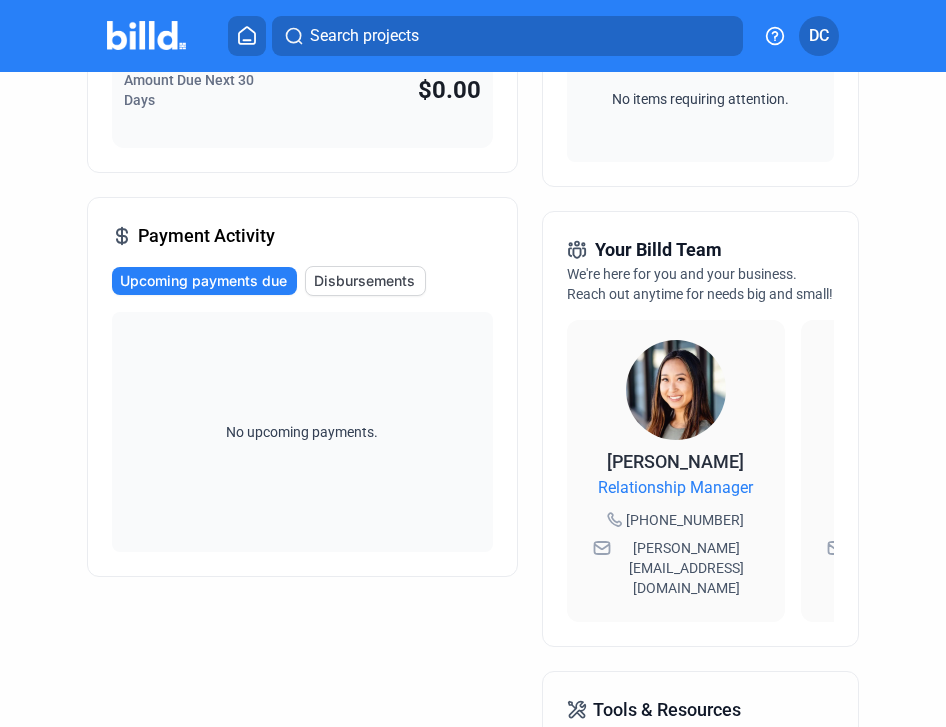 scroll, scrollTop: 0, scrollLeft: 0, axis: both 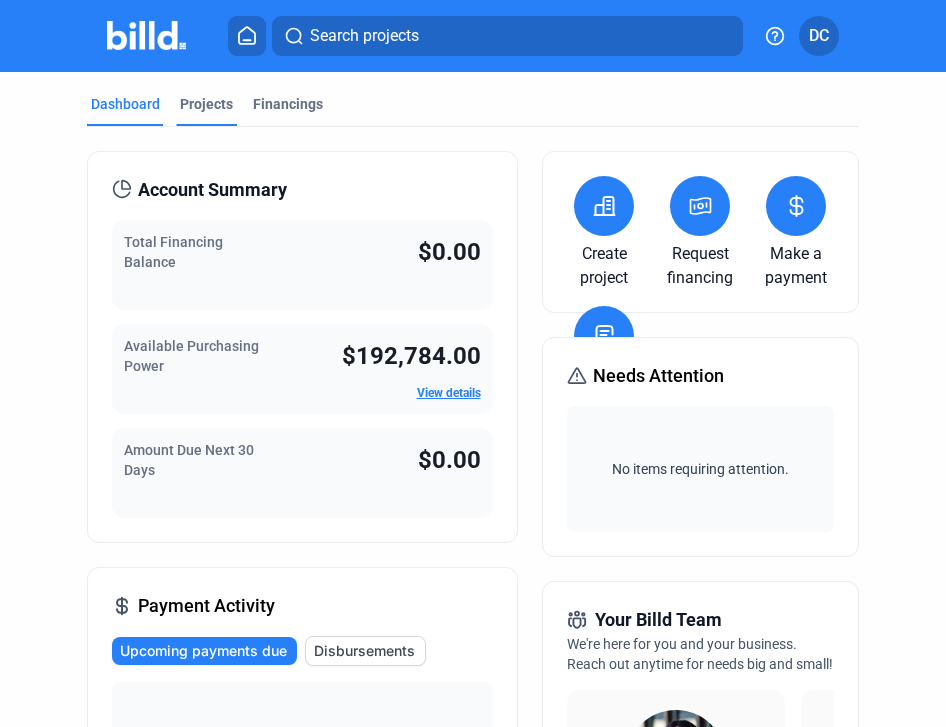 click on "Projects" at bounding box center (206, 104) 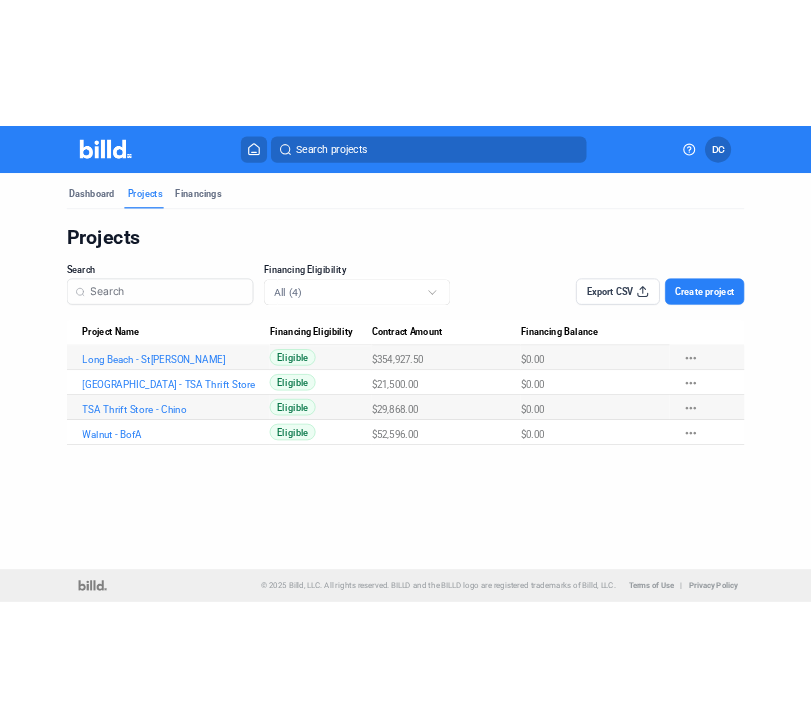 scroll, scrollTop: 0, scrollLeft: 0, axis: both 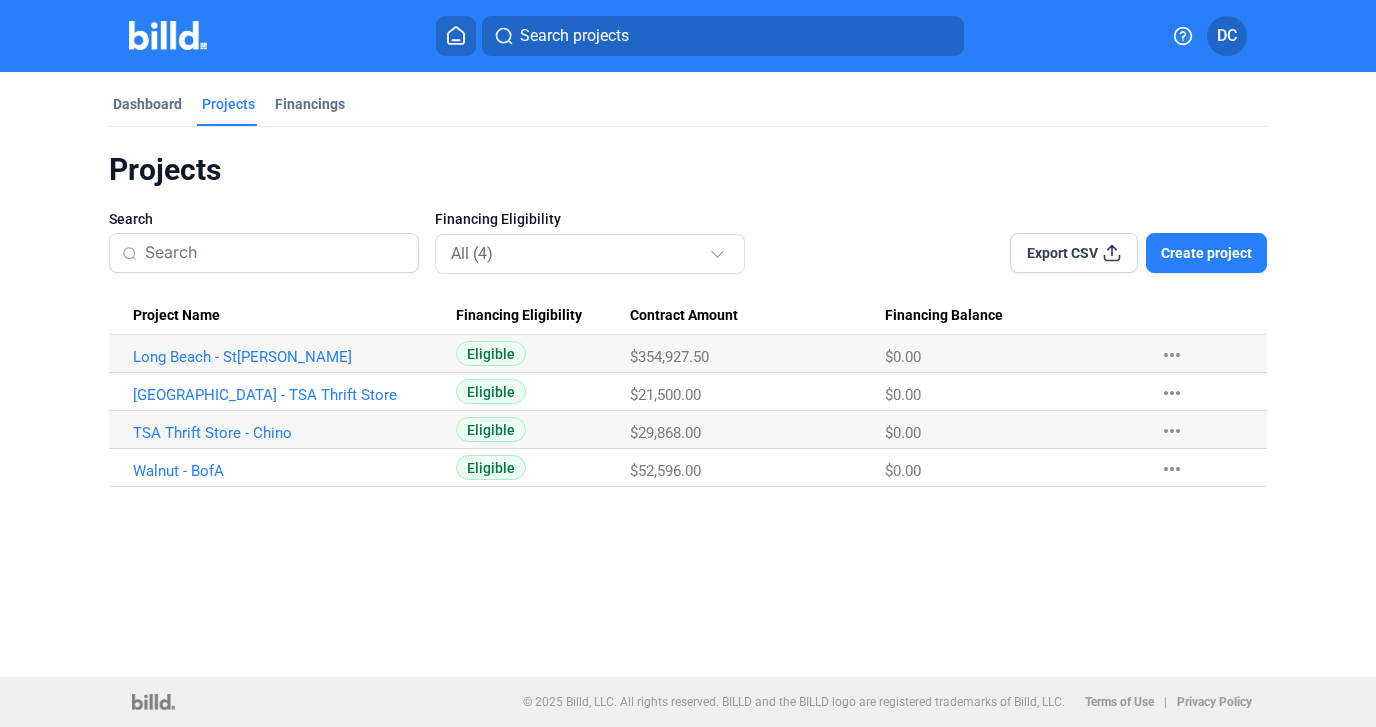 click on "Create project" at bounding box center [1206, 253] 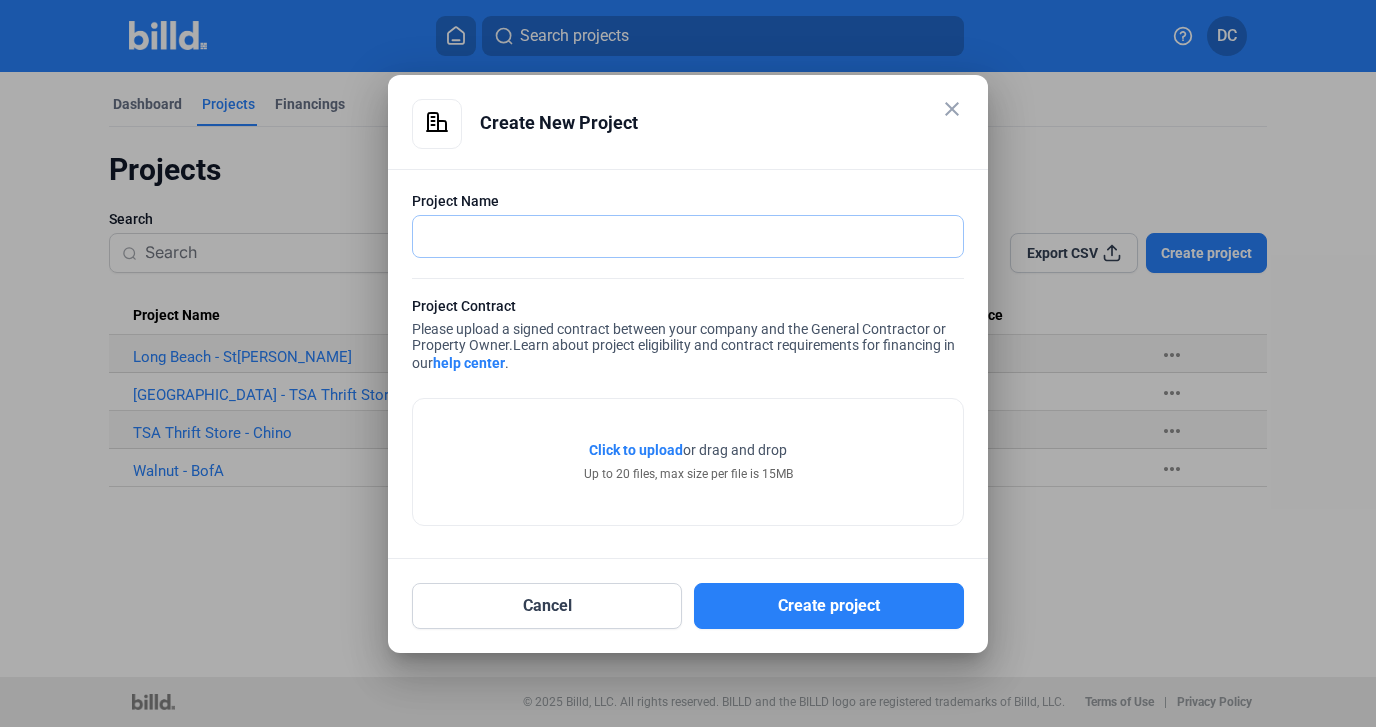 click at bounding box center (677, 236) 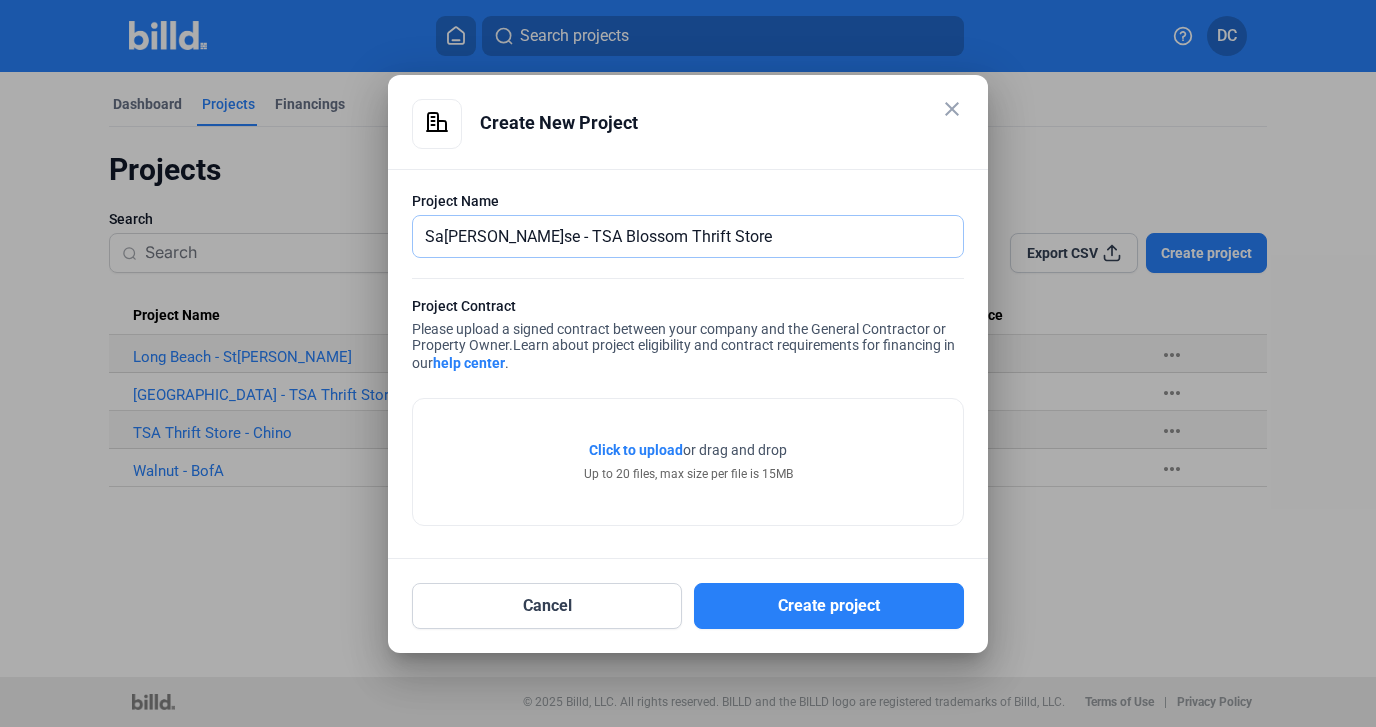 type on "Sa[PERSON_NAME]se - TSA Blossom Thrift Store" 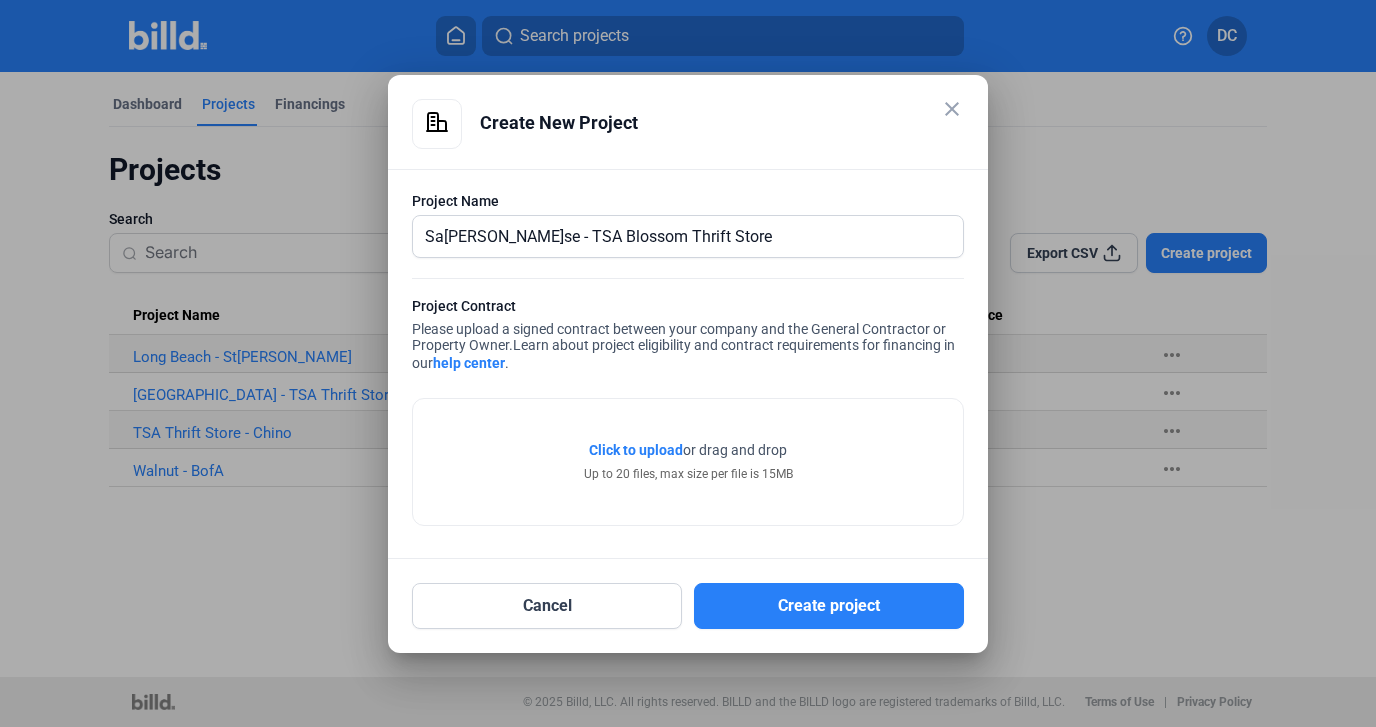 click on "Click to upload" 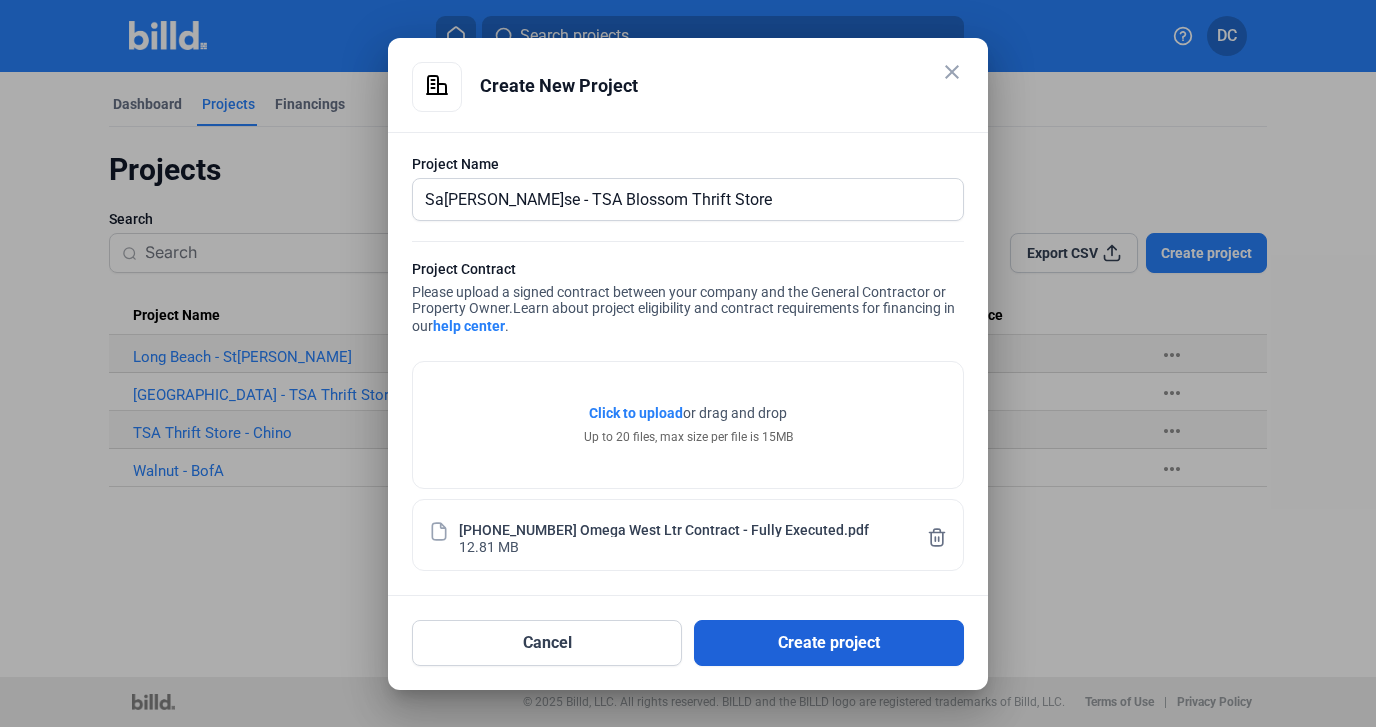 click on "Create project" at bounding box center [829, 643] 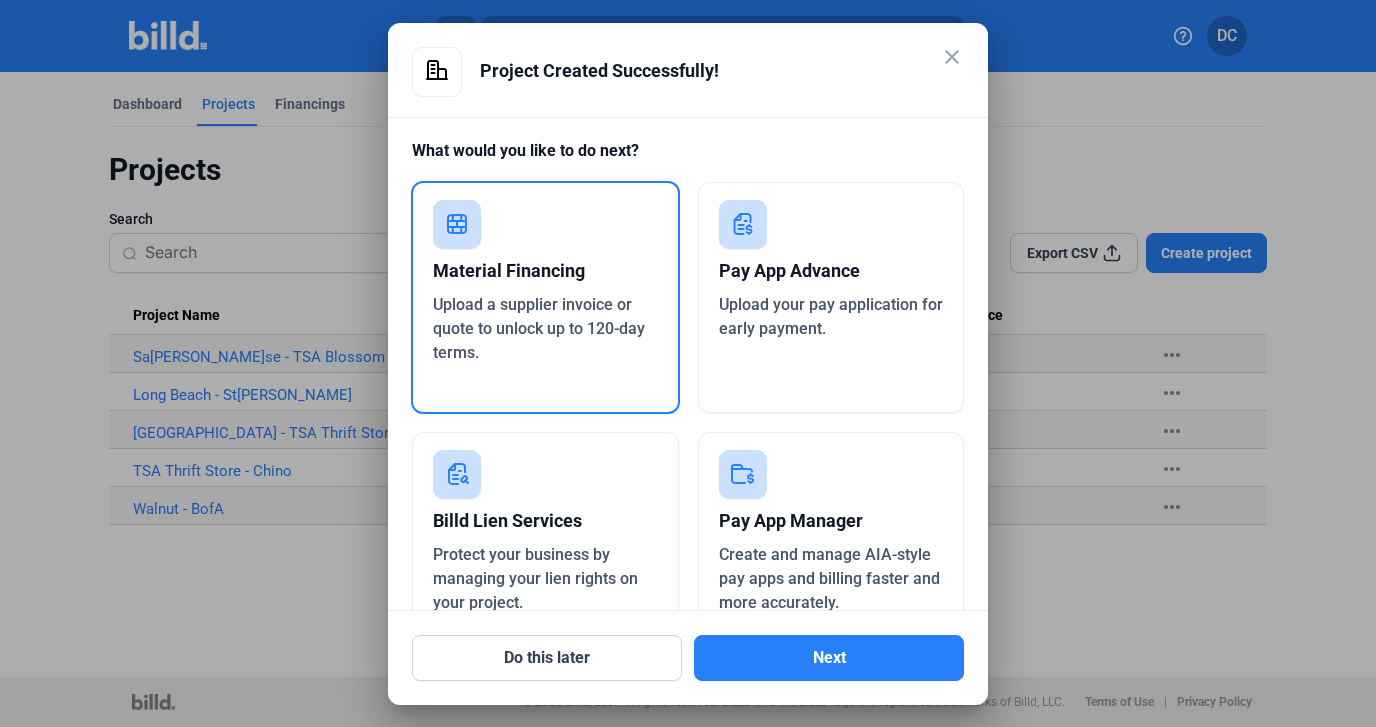 click at bounding box center (688, 363) 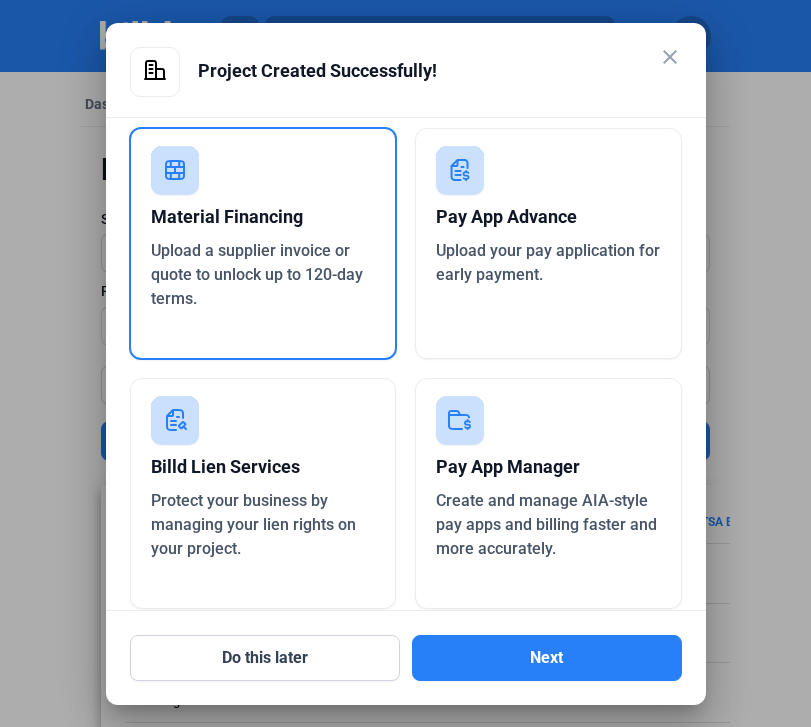 scroll, scrollTop: 77, scrollLeft: 0, axis: vertical 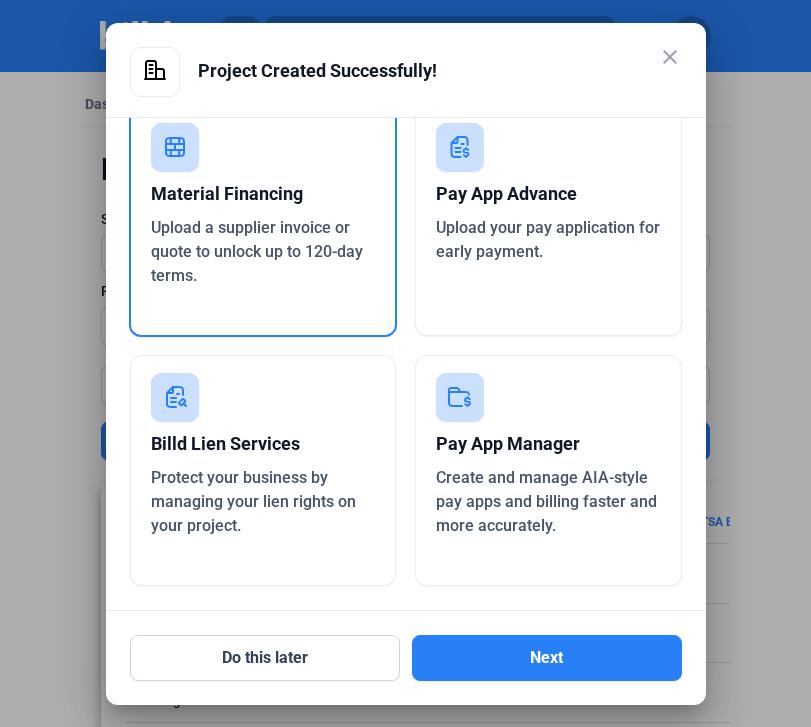 click on "Billd Lien Services" at bounding box center [263, 444] 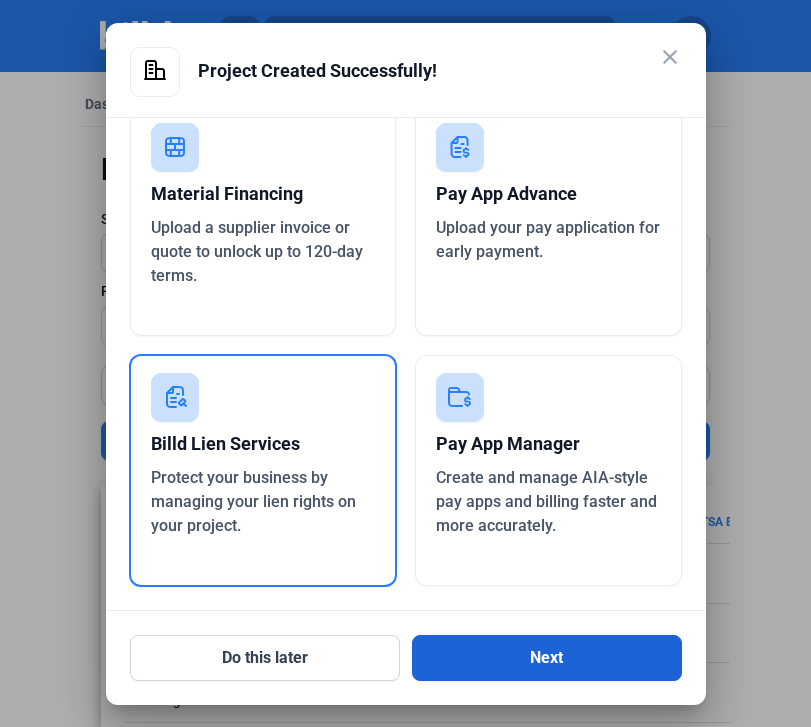 click on "Next" at bounding box center (547, 658) 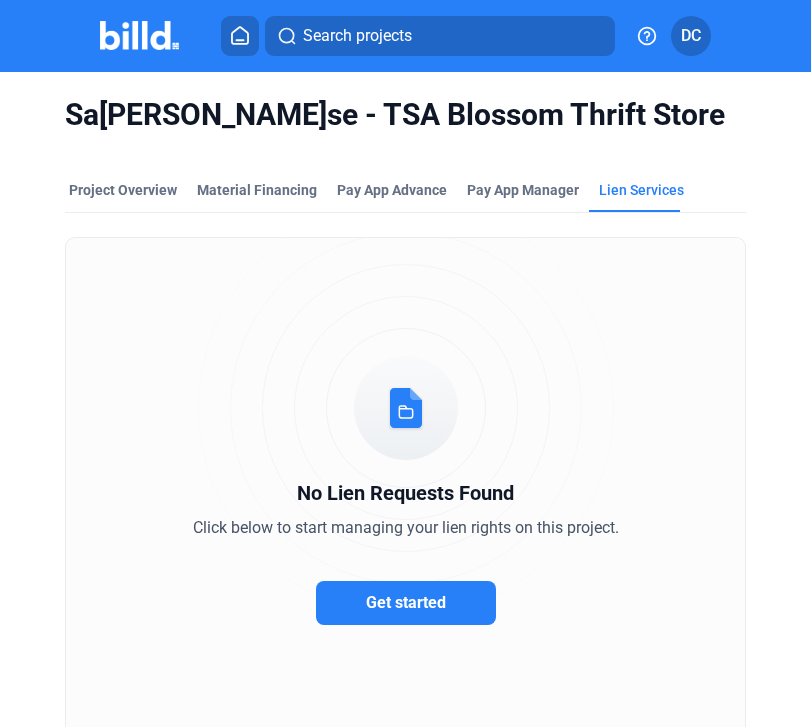 click on "Get started" at bounding box center [406, 602] 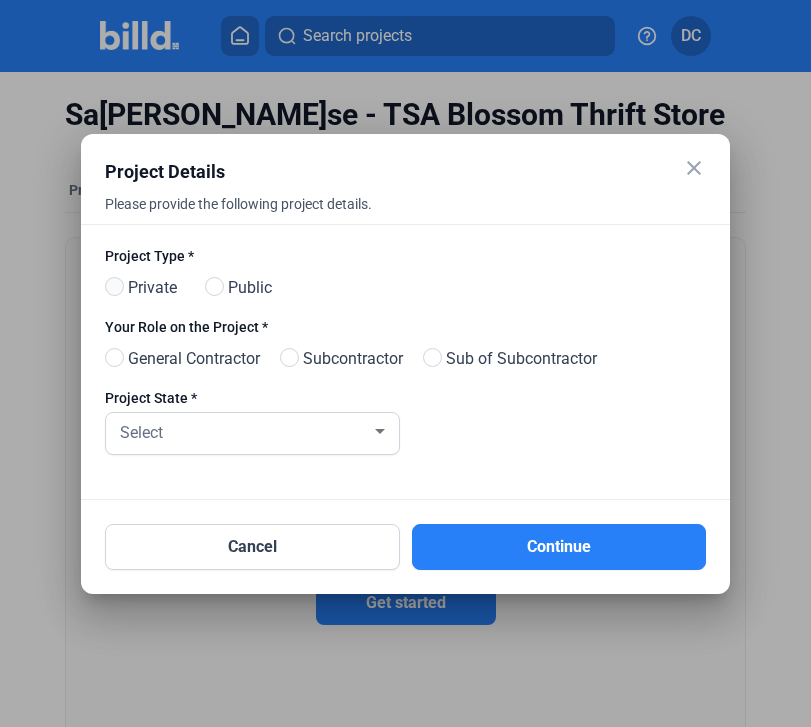 click at bounding box center [114, 286] 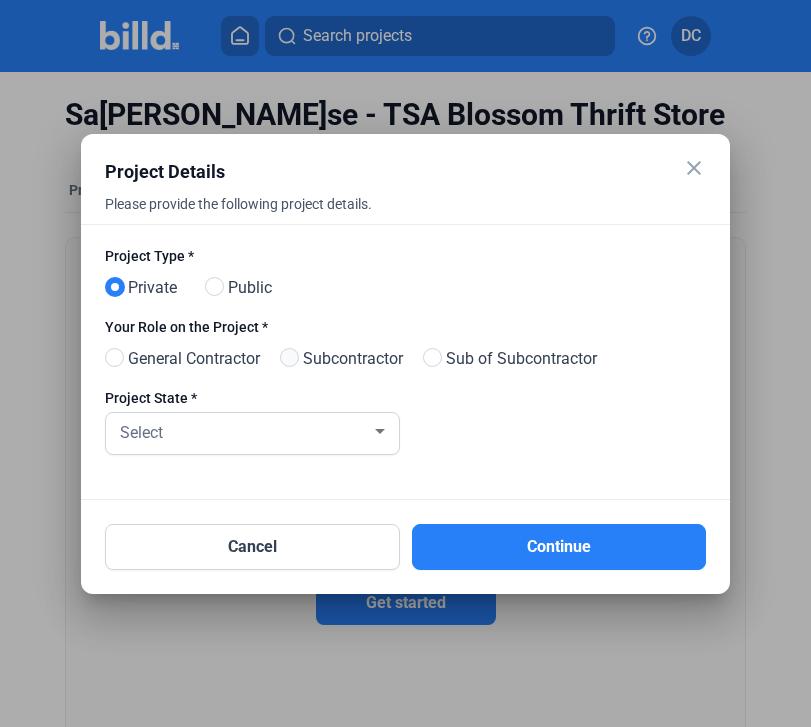 click at bounding box center (289, 357) 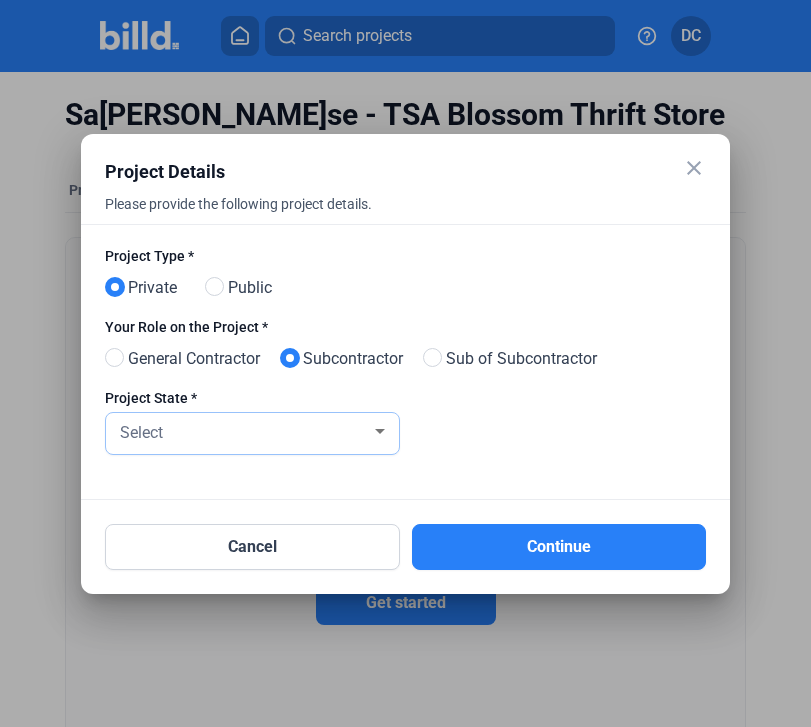 click on "Select" at bounding box center [243, 431] 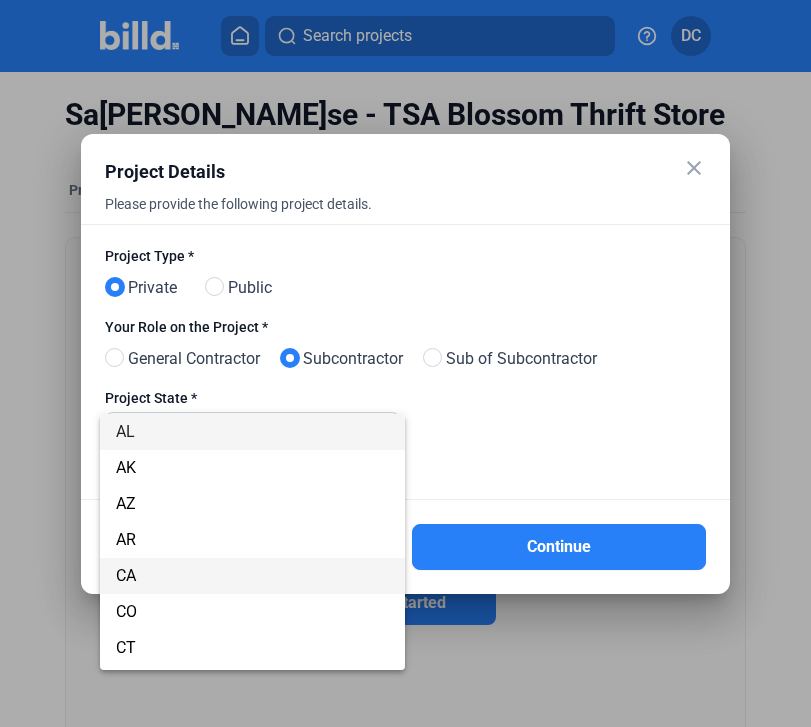 click on "CA" at bounding box center [252, 576] 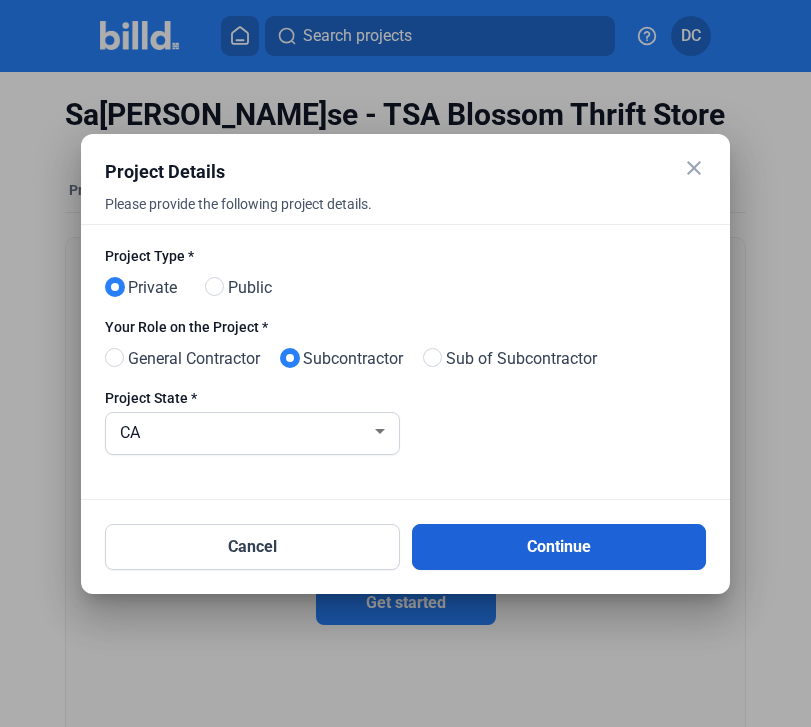 click on "Continue" at bounding box center [559, 547] 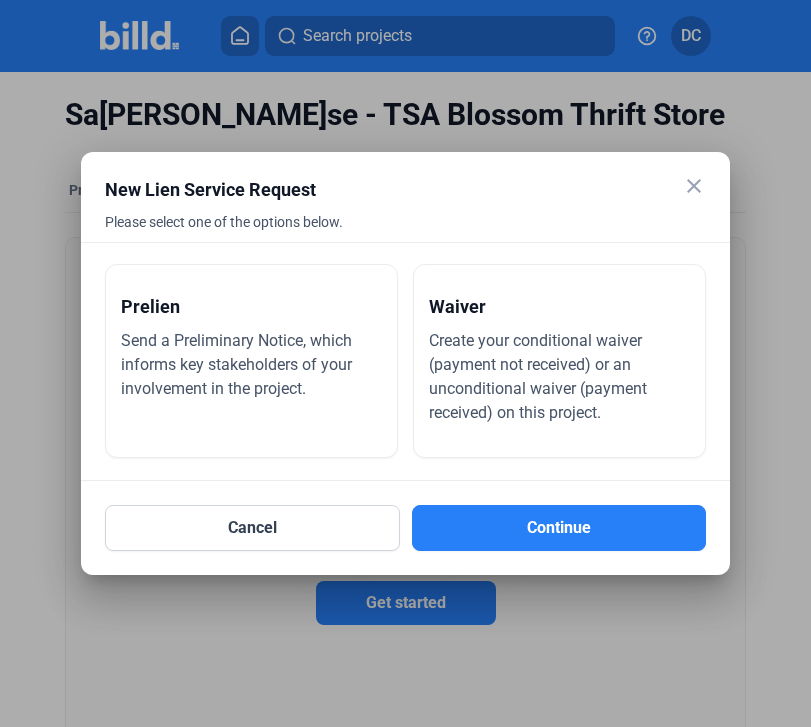 click on "Send a Preliminary Notice, which informs key stakeholders of your involvement in the project." at bounding box center (236, 364) 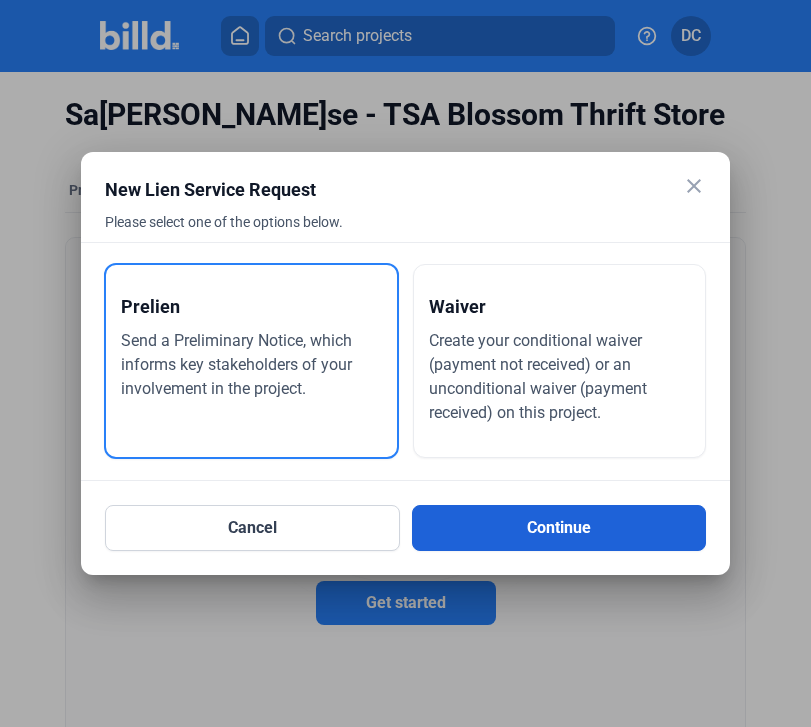 click on "Continue" at bounding box center [559, 528] 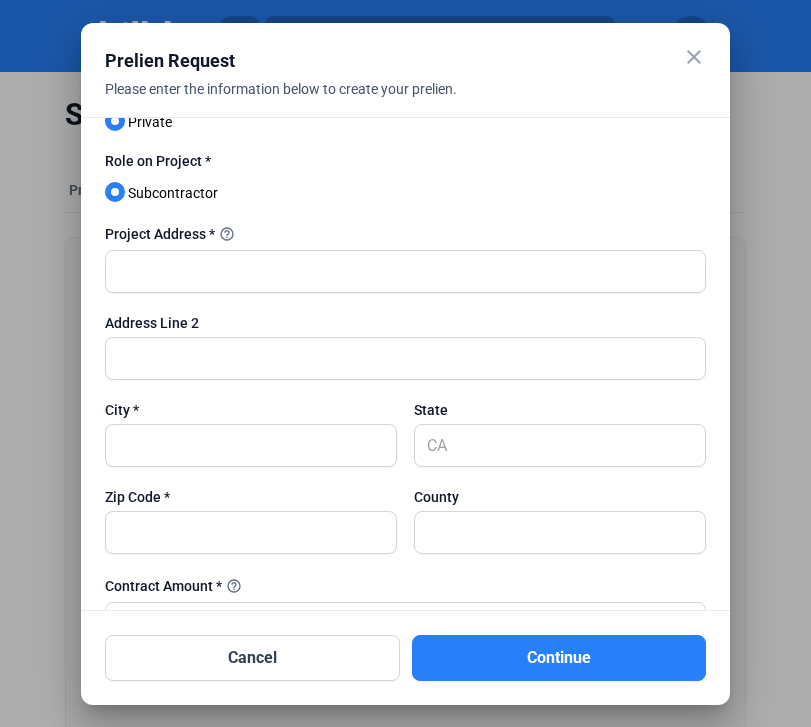 scroll, scrollTop: 148, scrollLeft: 0, axis: vertical 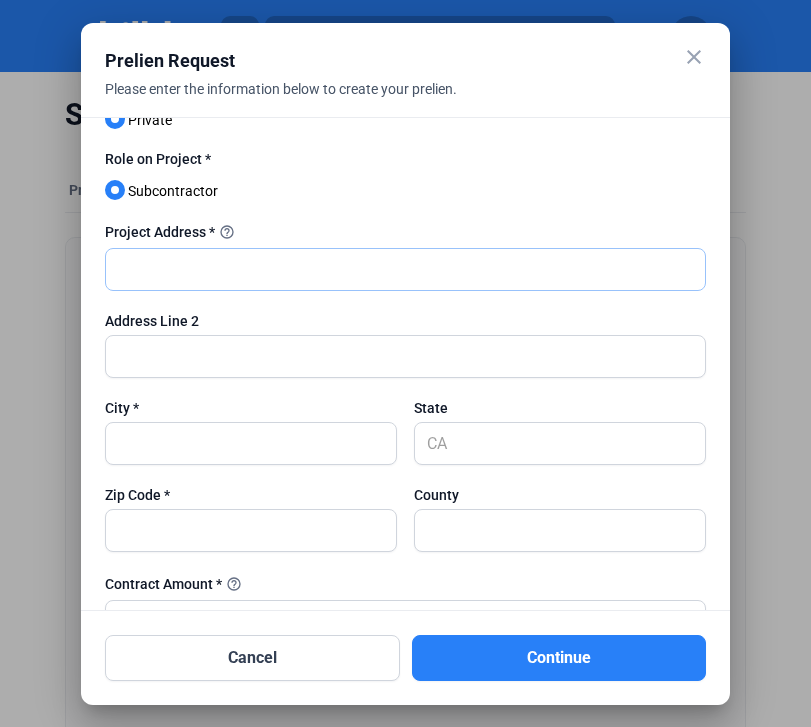 click at bounding box center (405, 269) 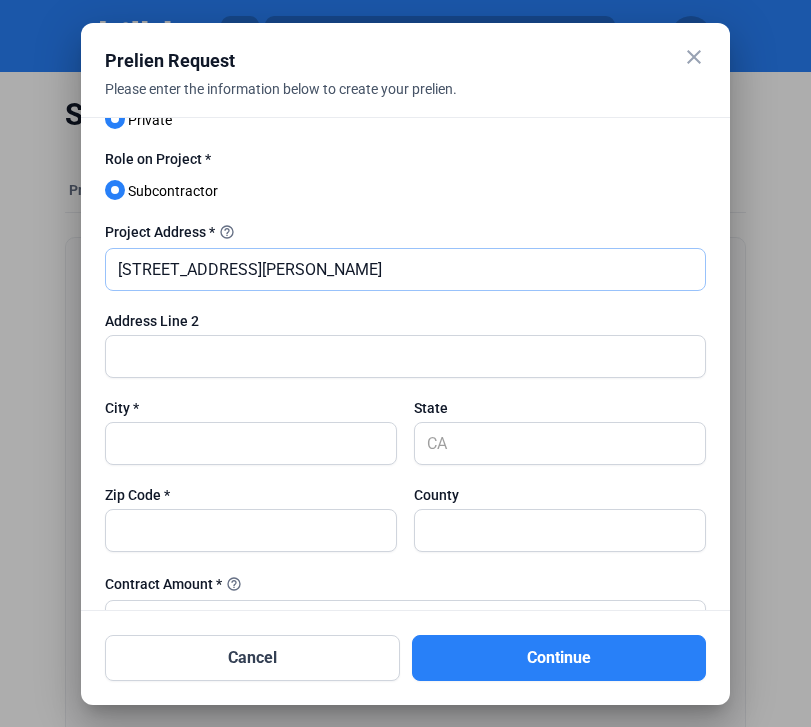 type on "[STREET_ADDRESS][PERSON_NAME]" 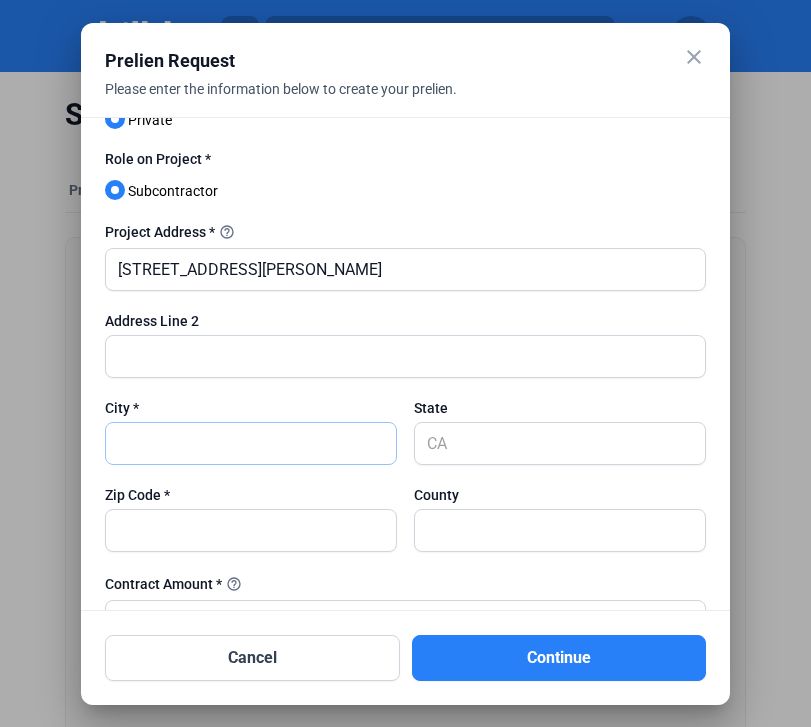 click at bounding box center (251, 443) 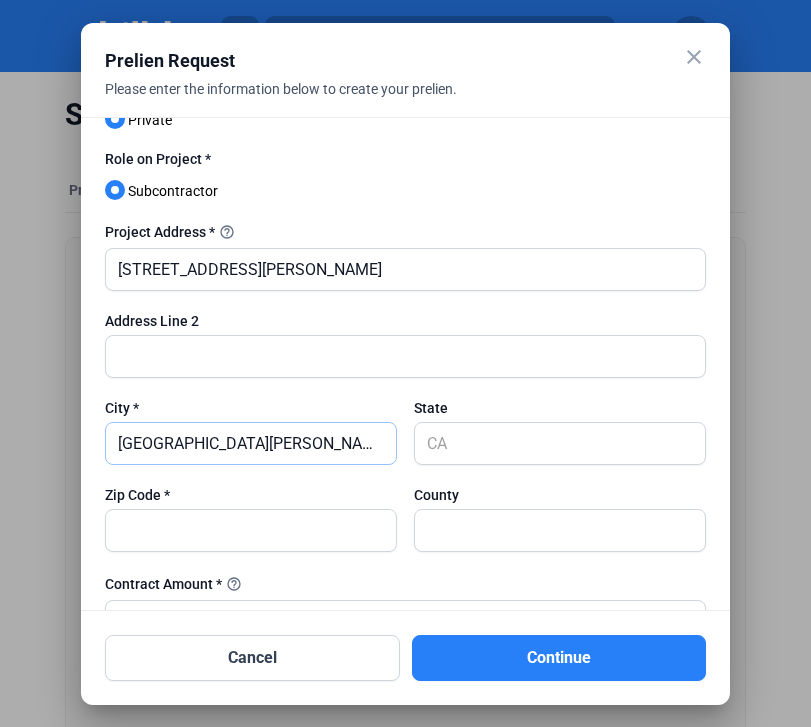 type on "[GEOGRAPHIC_DATA][PERSON_NAME]" 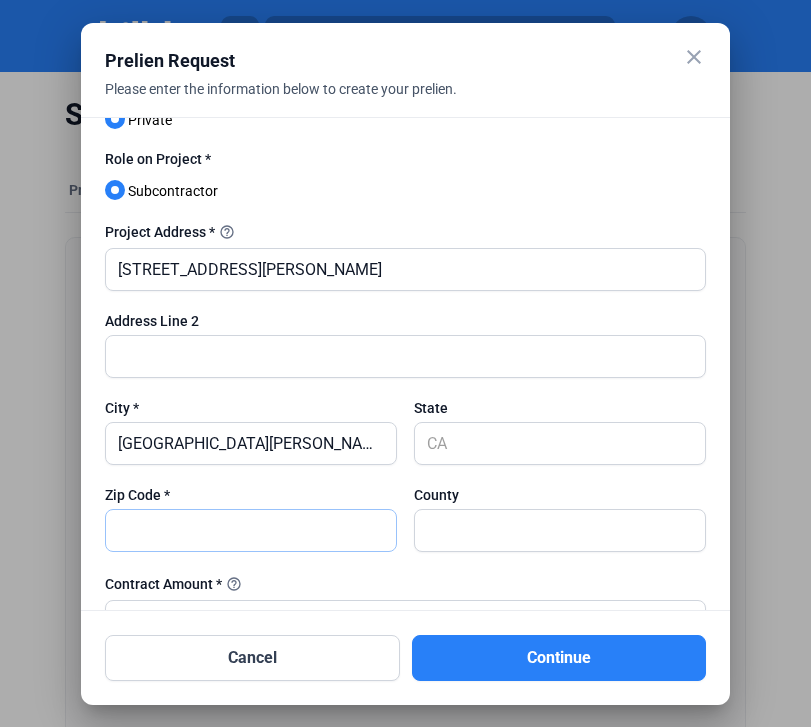 click at bounding box center (251, 530) 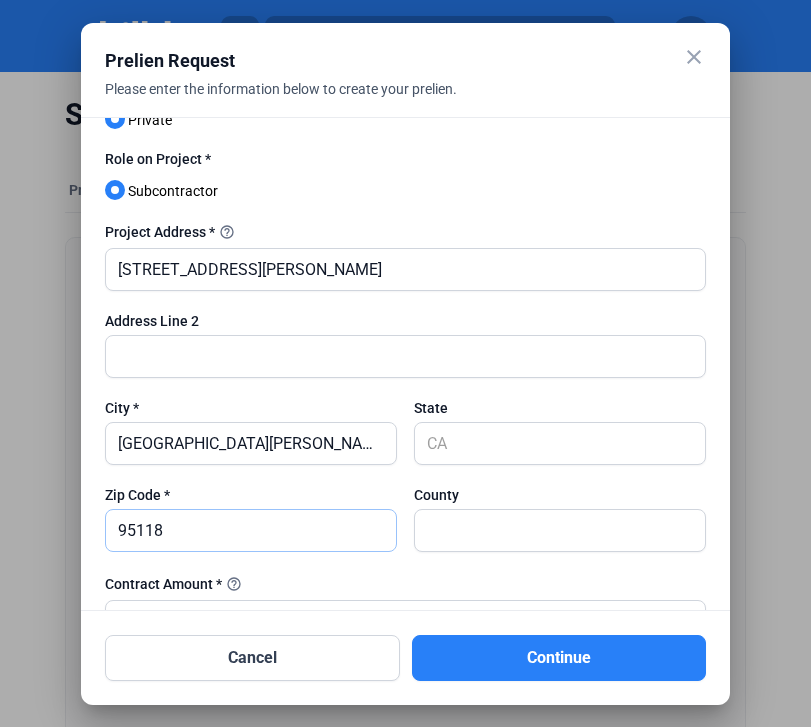 type on "95118" 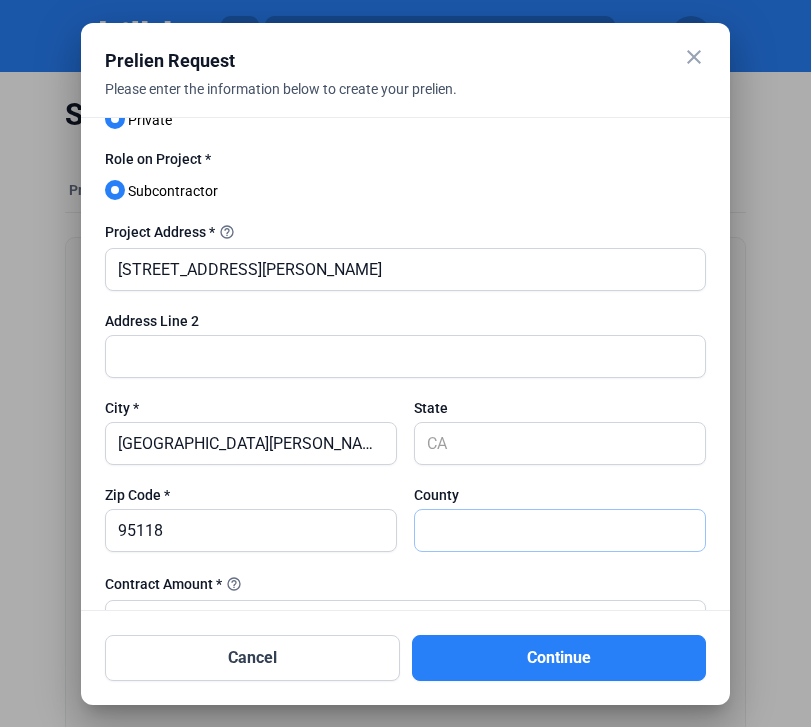 click at bounding box center (560, 530) 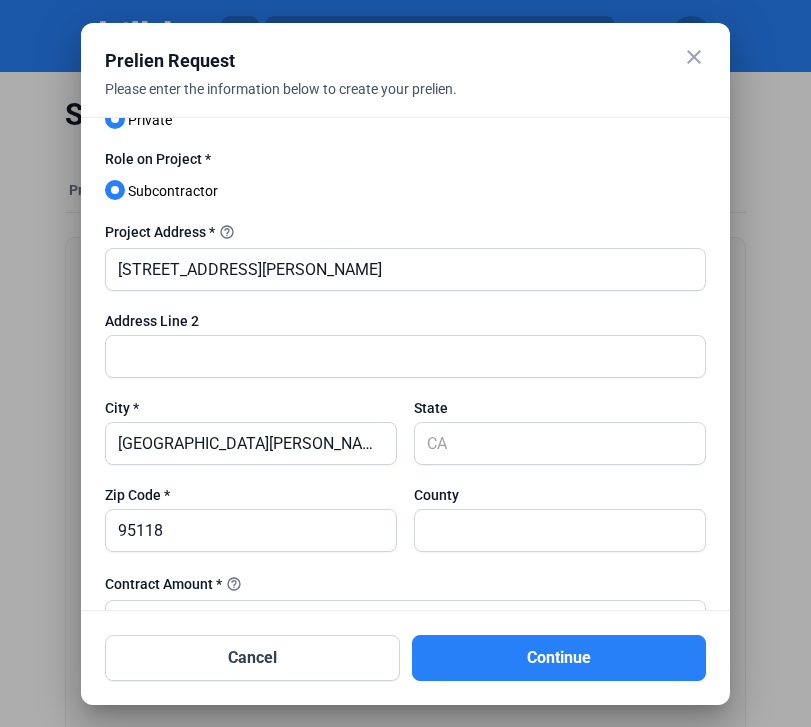 click at bounding box center [251, 475] 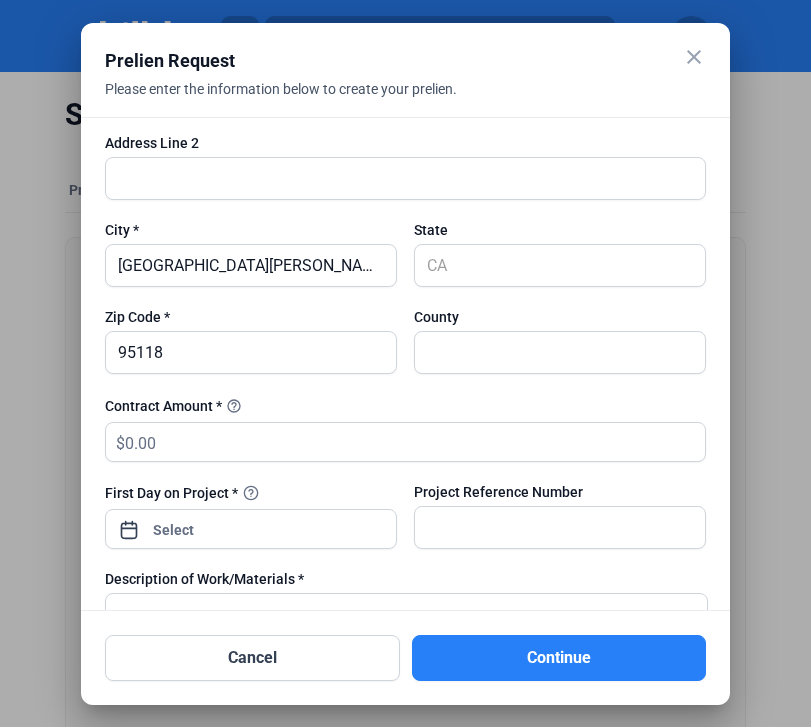 scroll, scrollTop: 338, scrollLeft: 0, axis: vertical 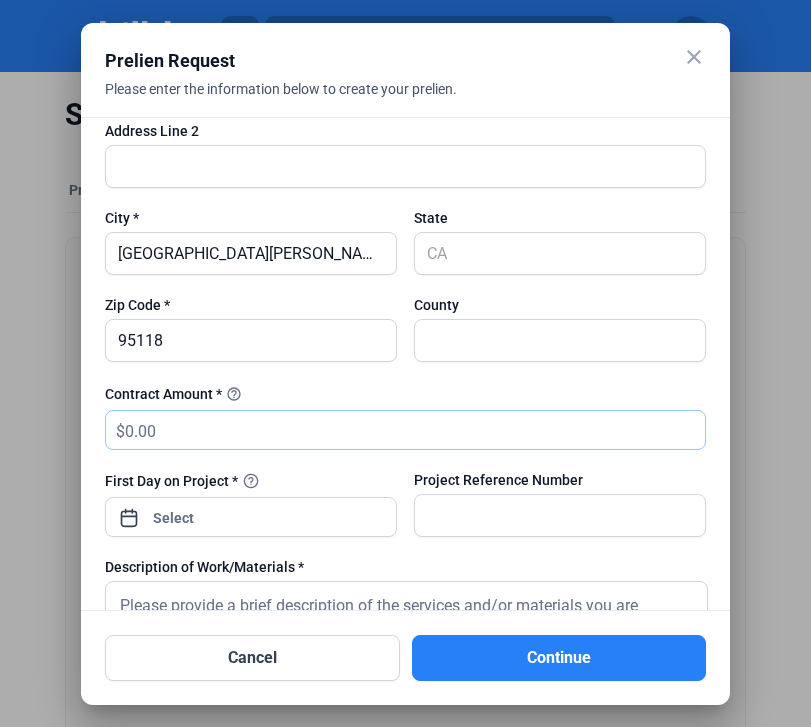 click at bounding box center (415, 430) 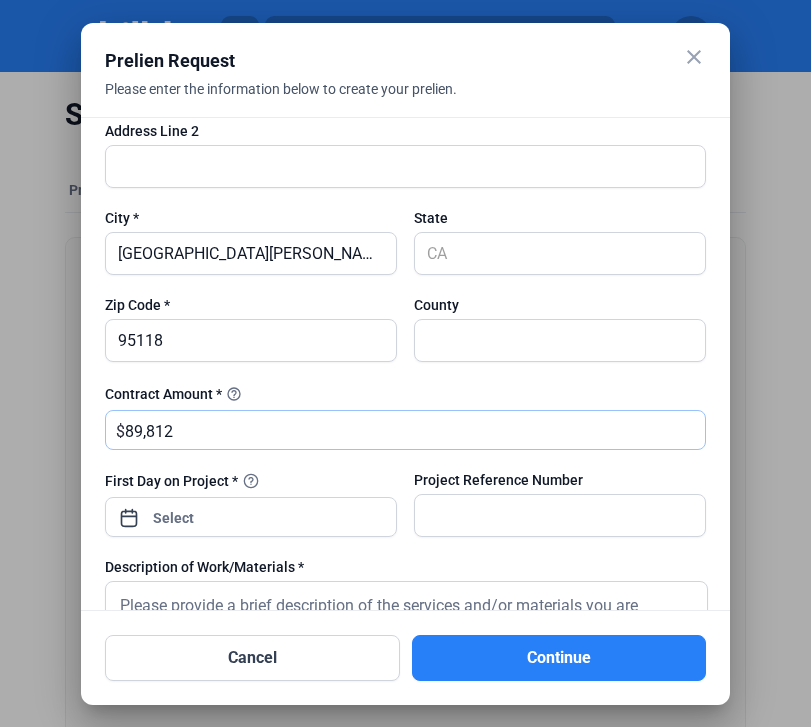 type on "89,812" 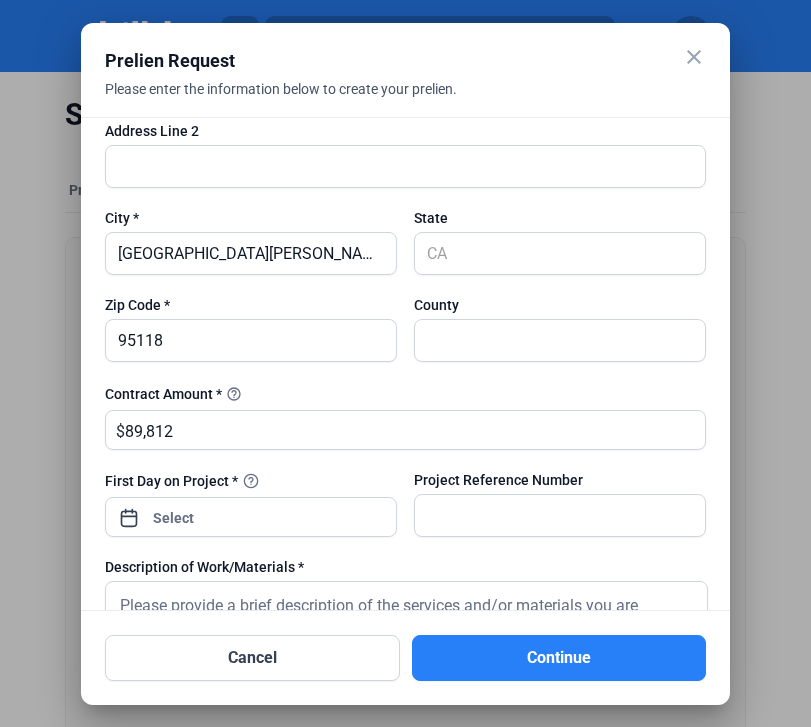 click 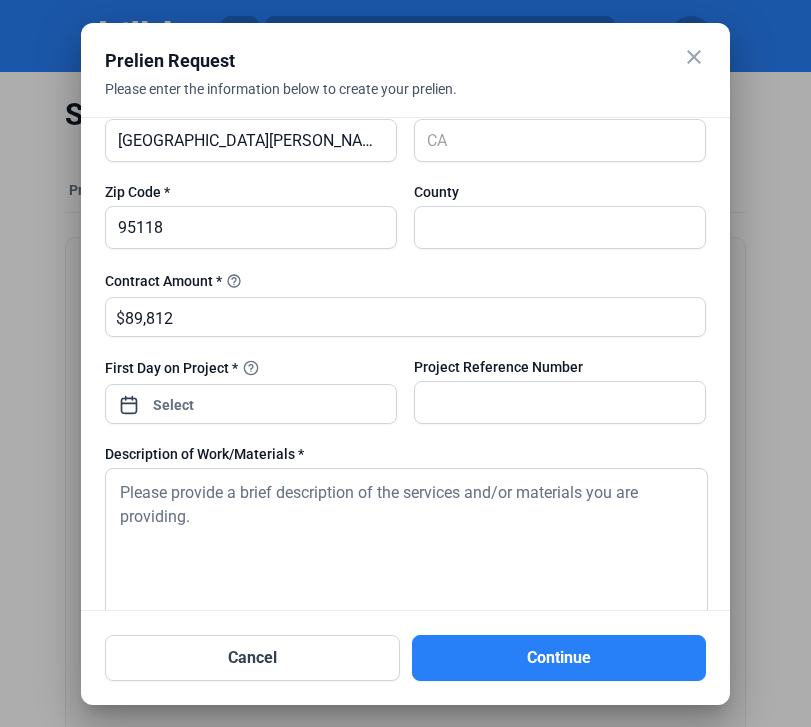 scroll, scrollTop: 452, scrollLeft: 0, axis: vertical 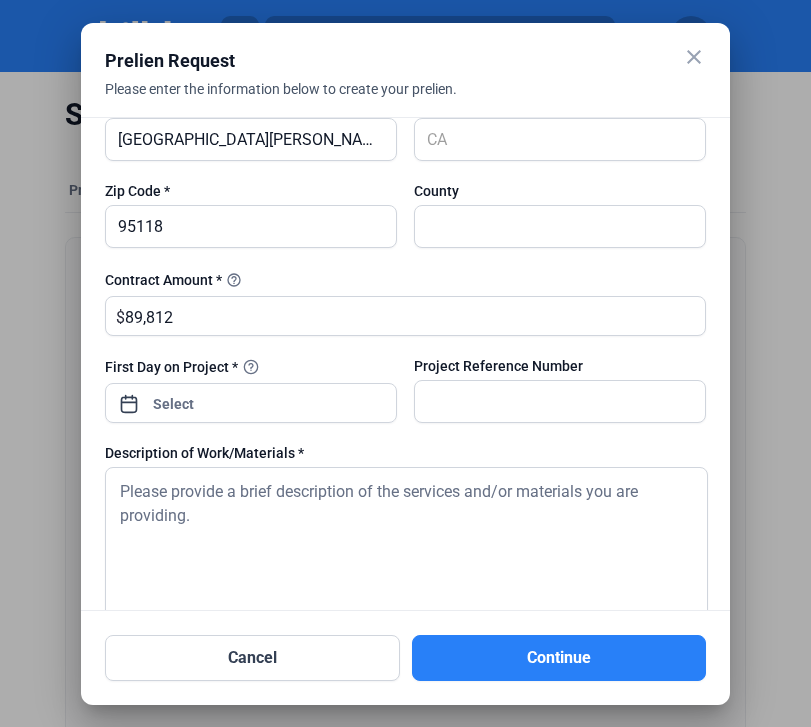 click on "close  Prelien Request   Please enter the information below to create your prelien.   Project Name *  [GEOGRAPHIC_DATA][PERSON_NAME] - TSA Blossom Thrift Store  Project Type *     Private   Role on Project *     Subcontractor   Project Address *  help_outline [STREET_ADDRESS][PERSON_NAME]  Address Line 2   City *  [GEOGRAPHIC_DATA][PERSON_NAME]  [US_STATE]  Zip Code *  95118  County   Contract Amount *  help_outline $ 89,812  First Day on Project *   Project Reference Number  Description of Work/Materials *    Rush Service  help_outline Notes General Contractor   Name *   Address Line 1 *   Address Line 2   City *   State *  Select  Zip Code *   Email   Phone *  Owner   Name   Address Line 1   Address Line 2   City   State  Select  Zip Code   Country   Email   Phone  add  Add stakeholder  Files Click to upload  Tap to upload or drag and drop  Up to 20 files, max size per file is 15MB   Cancel   Continue" at bounding box center [405, 363] 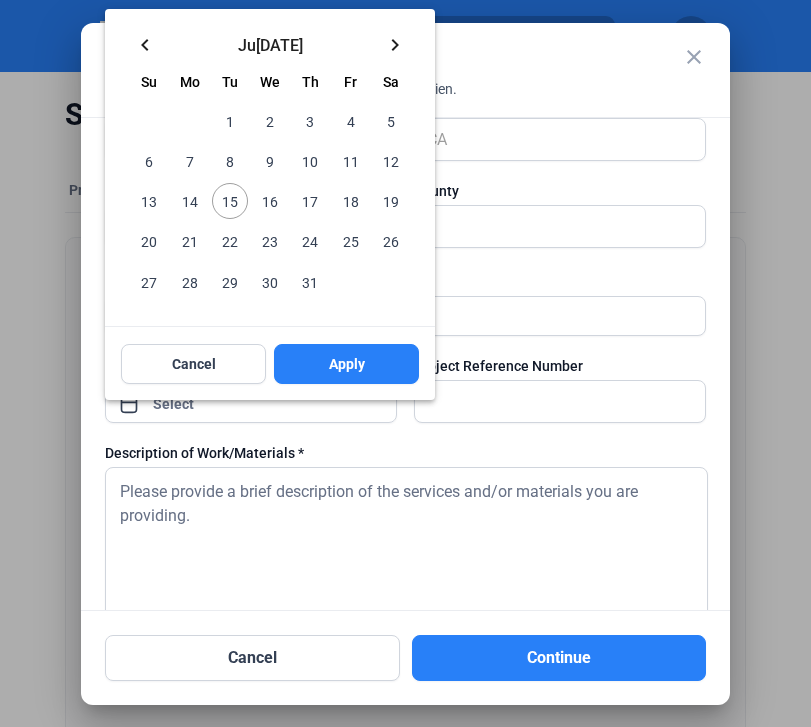 click on "21" at bounding box center (189, 241) 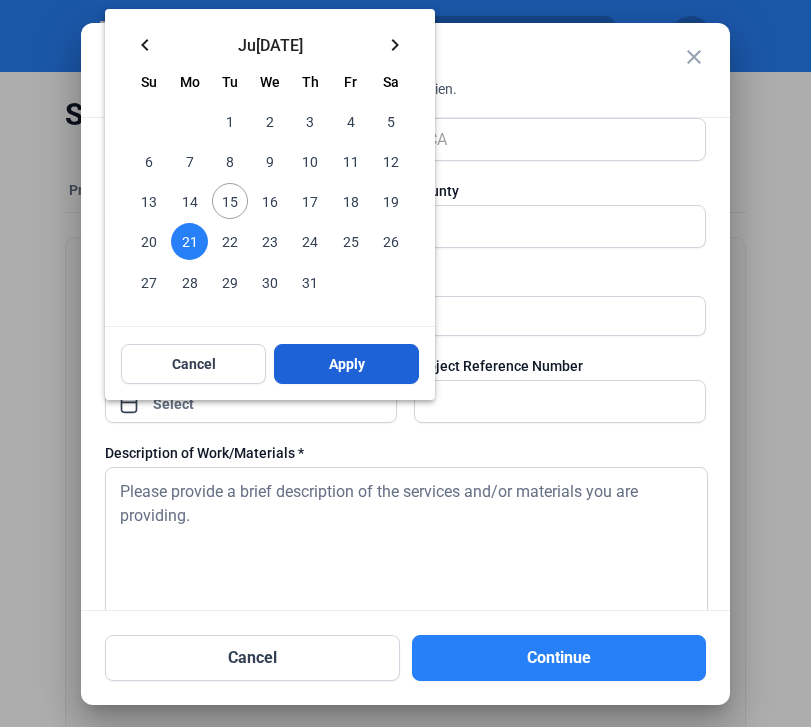 click on "Apply" at bounding box center [347, 364] 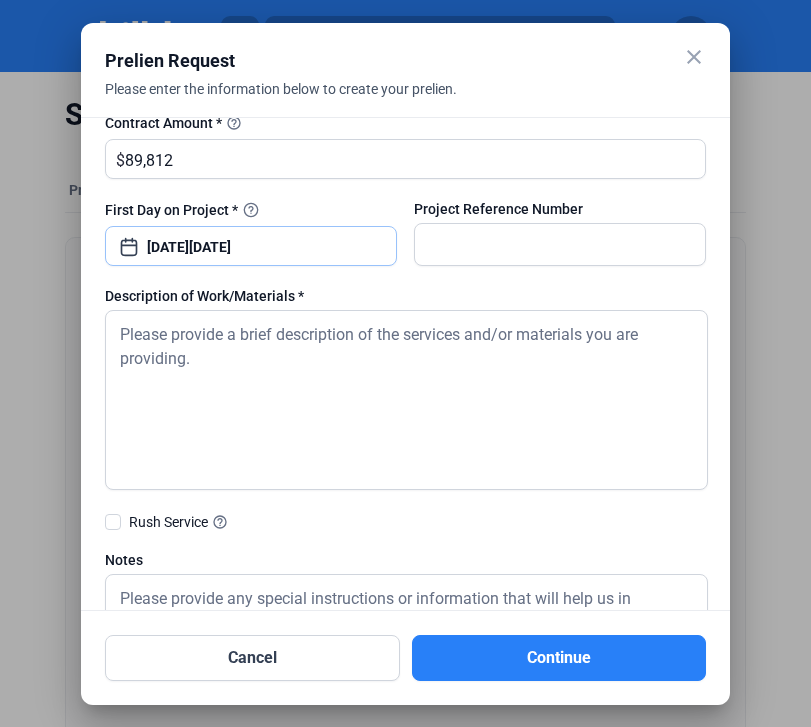 scroll, scrollTop: 614, scrollLeft: 0, axis: vertical 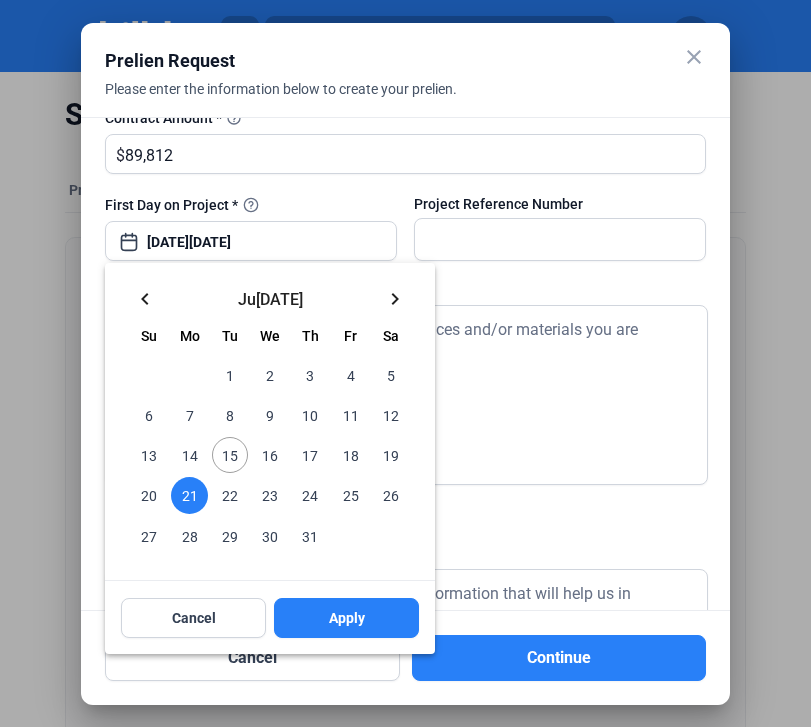 click at bounding box center [405, 363] 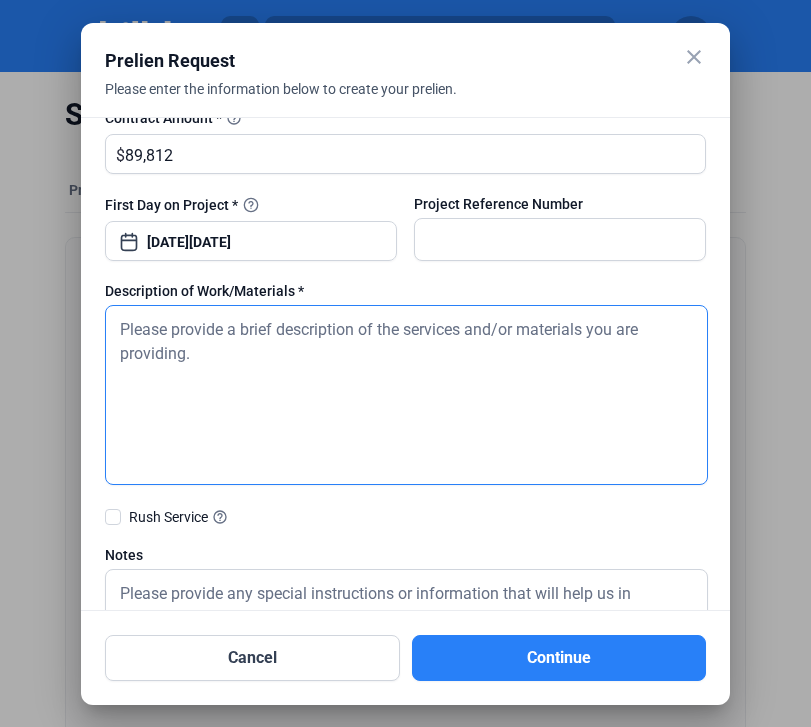 click 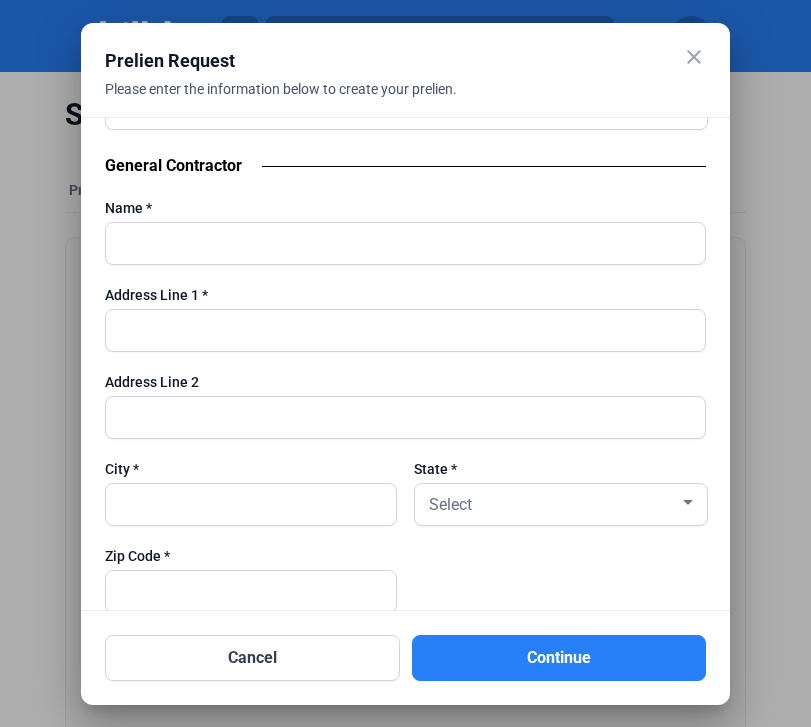 scroll, scrollTop: 1234, scrollLeft: 0, axis: vertical 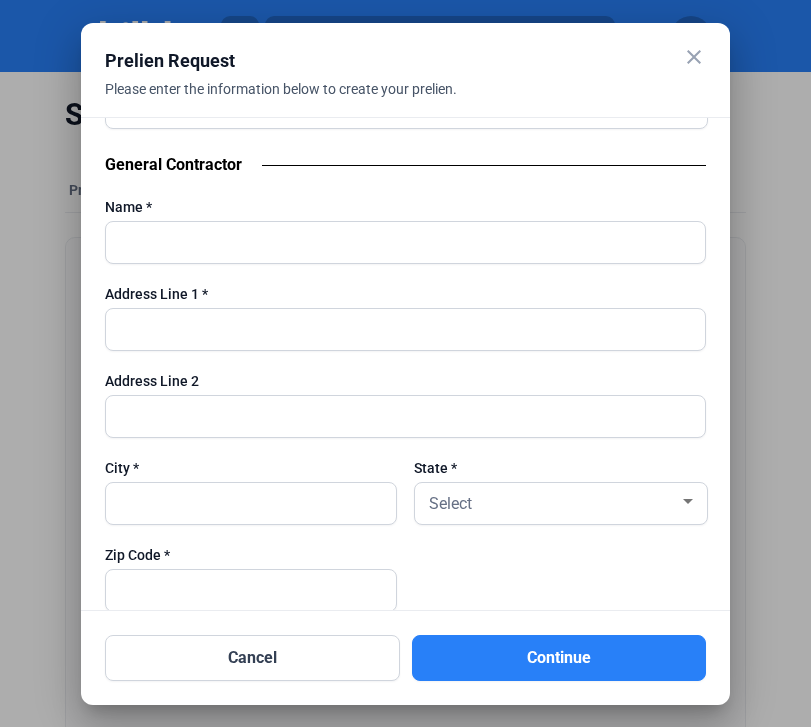 type on "Framing & Drywall, Doors & Hardware, Demo, Acoustical Ceiling Tiles" 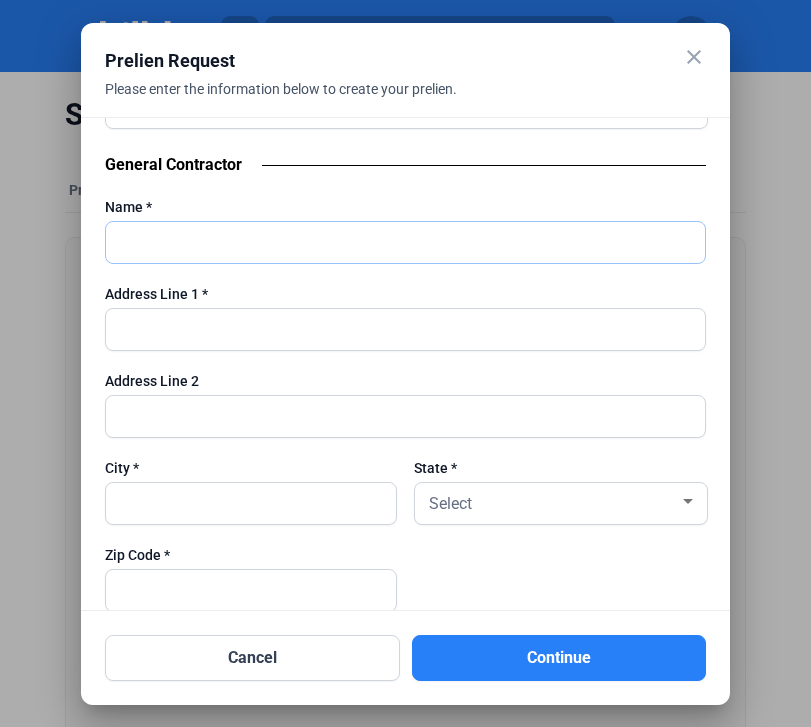 click at bounding box center (405, 242) 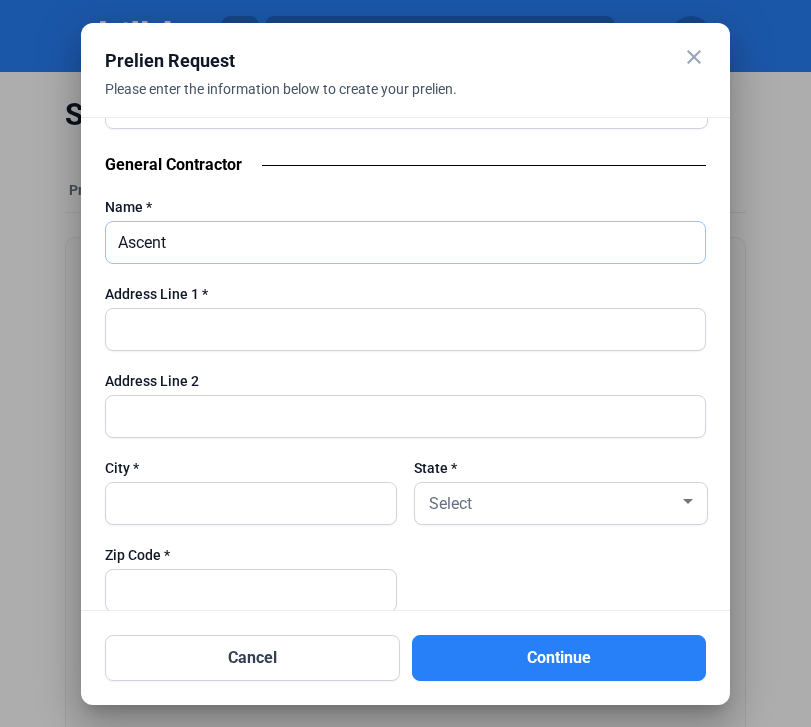 type on "Ascent Builders Inc" 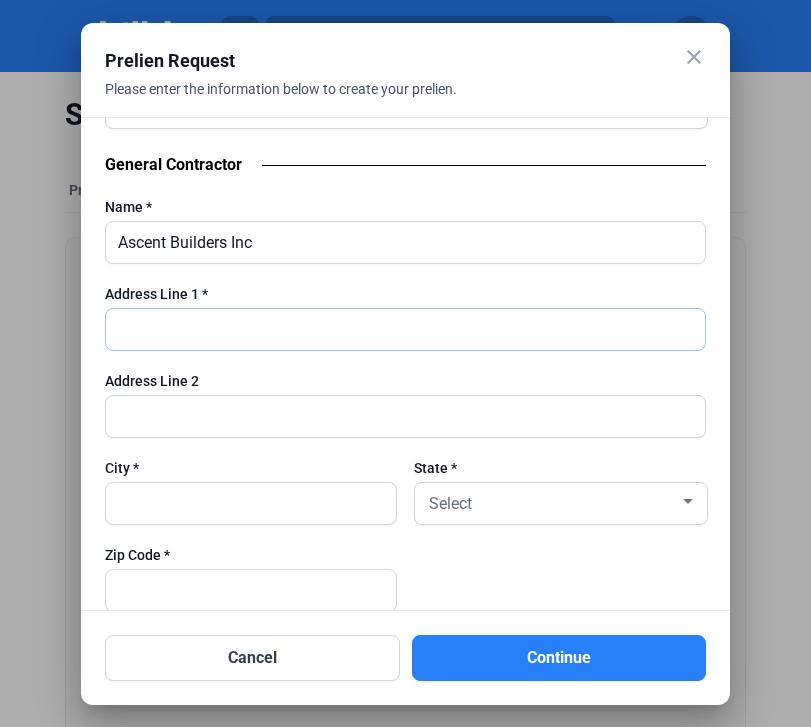 click at bounding box center [405, 329] 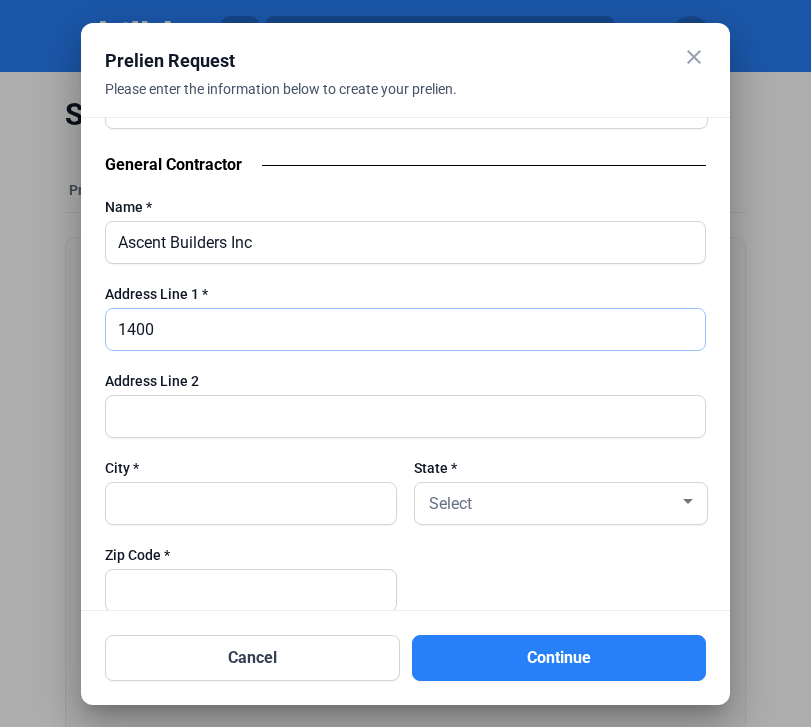 type on "[STREET_ADDRESS]" 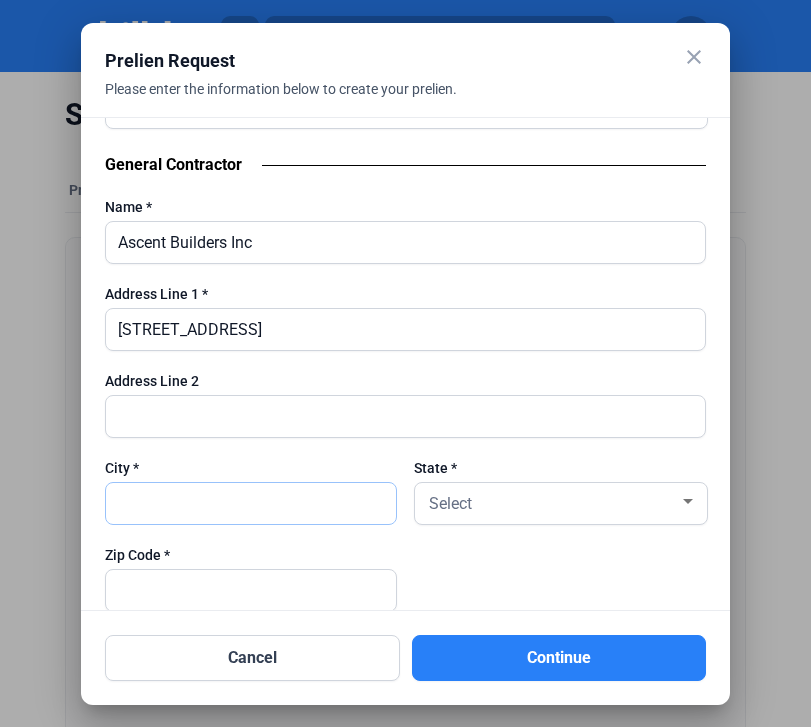 click at bounding box center (251, 503) 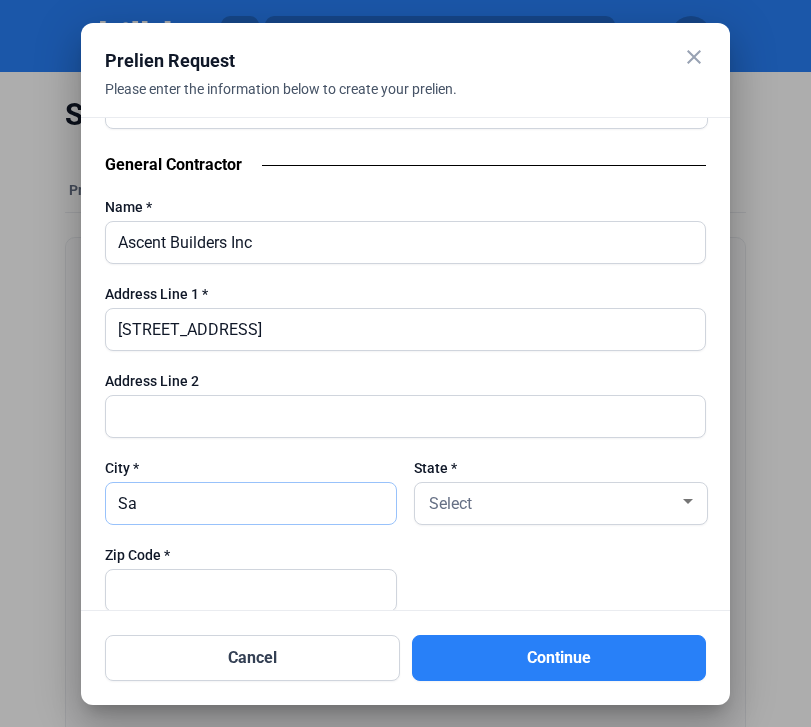 type on "[GEOGRAPHIC_DATA]" 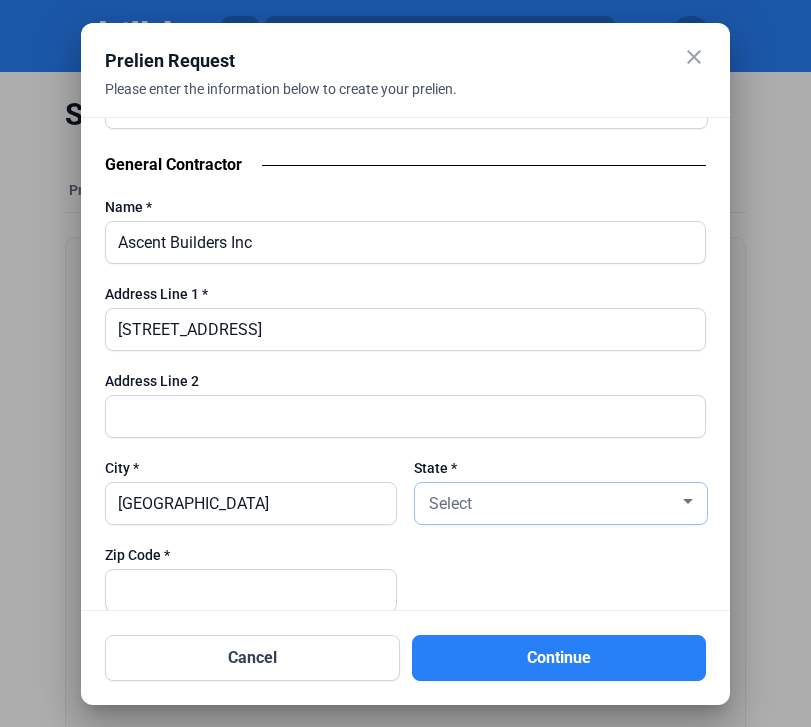 click on "Select" at bounding box center [450, 503] 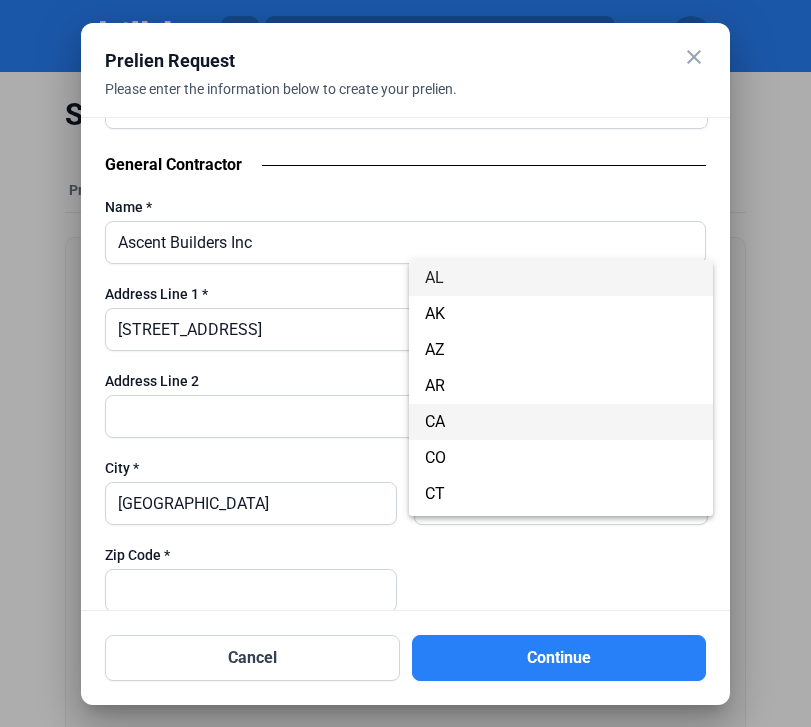 click on "CA" at bounding box center [561, 422] 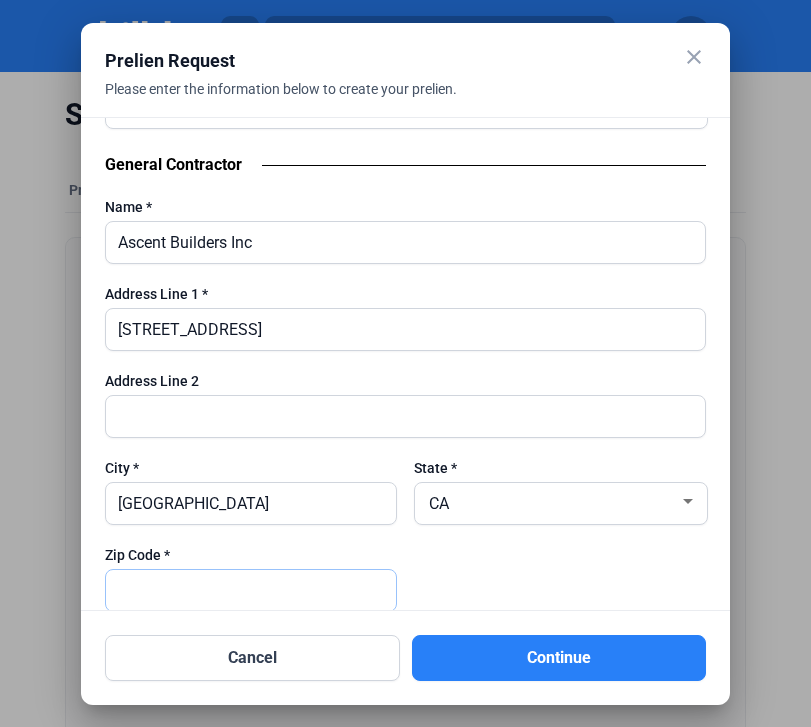 click at bounding box center [251, 590] 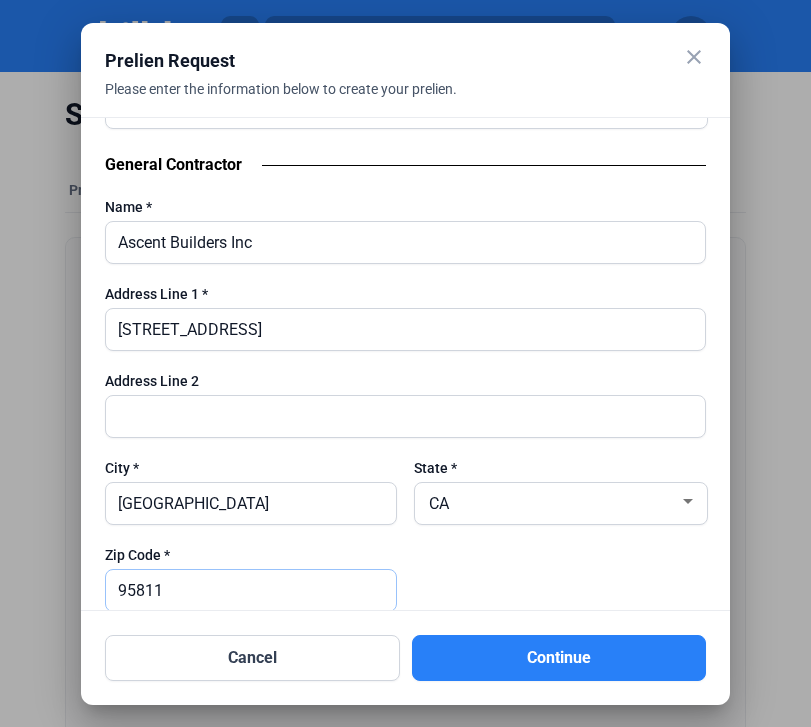 type on "95811" 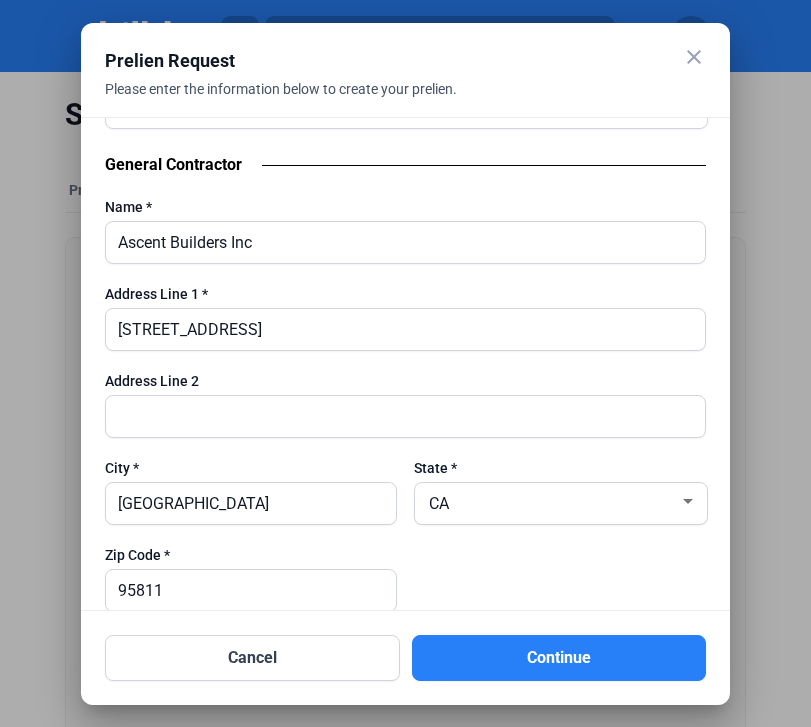 click at bounding box center (560, 588) 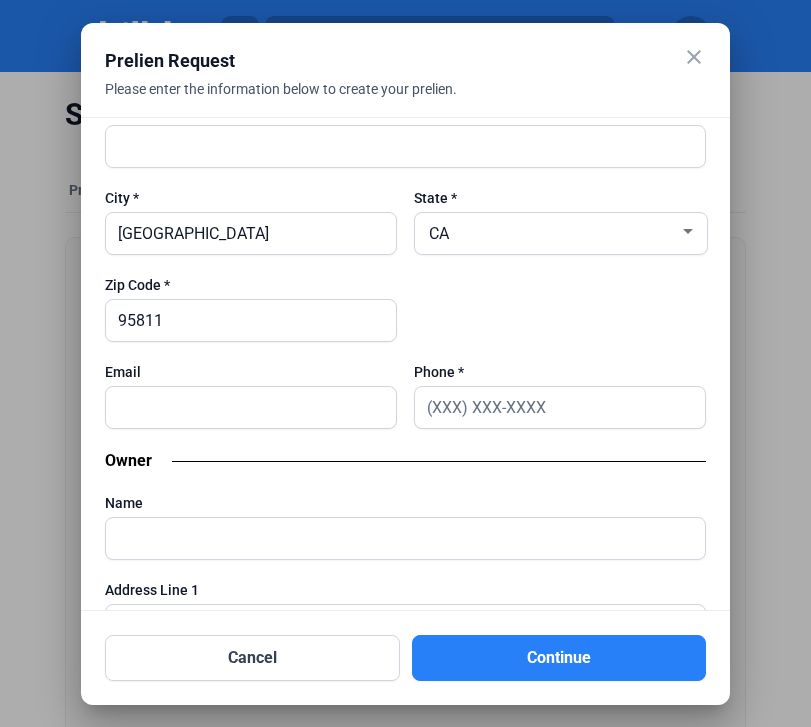 scroll, scrollTop: 1507, scrollLeft: 0, axis: vertical 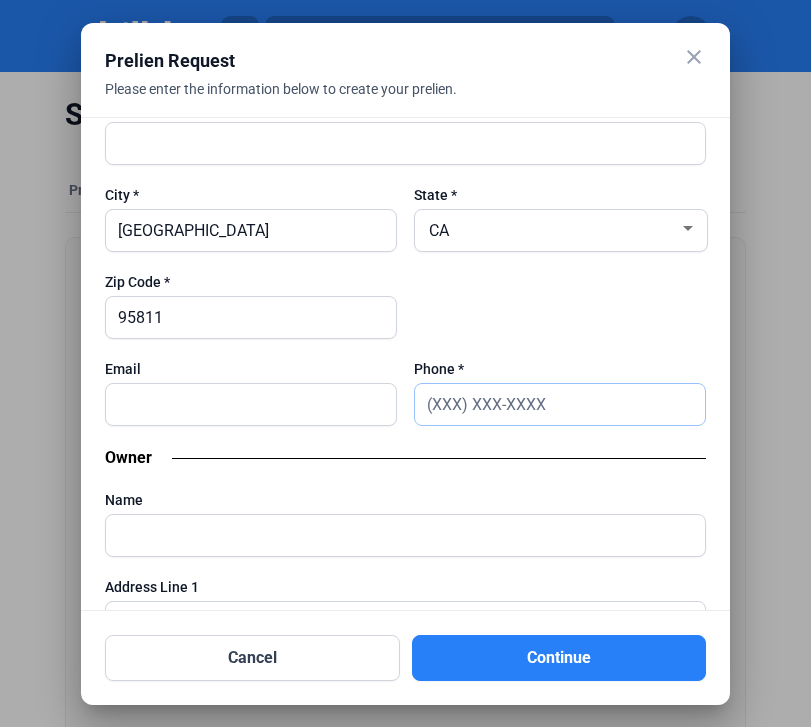 click at bounding box center [560, 404] 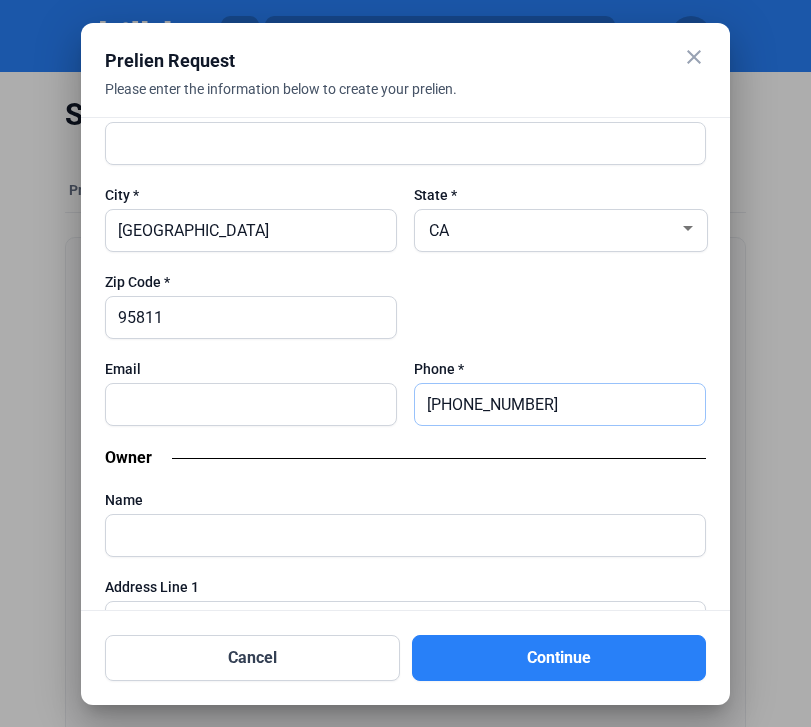 type on "[PHONE_NUMBER]" 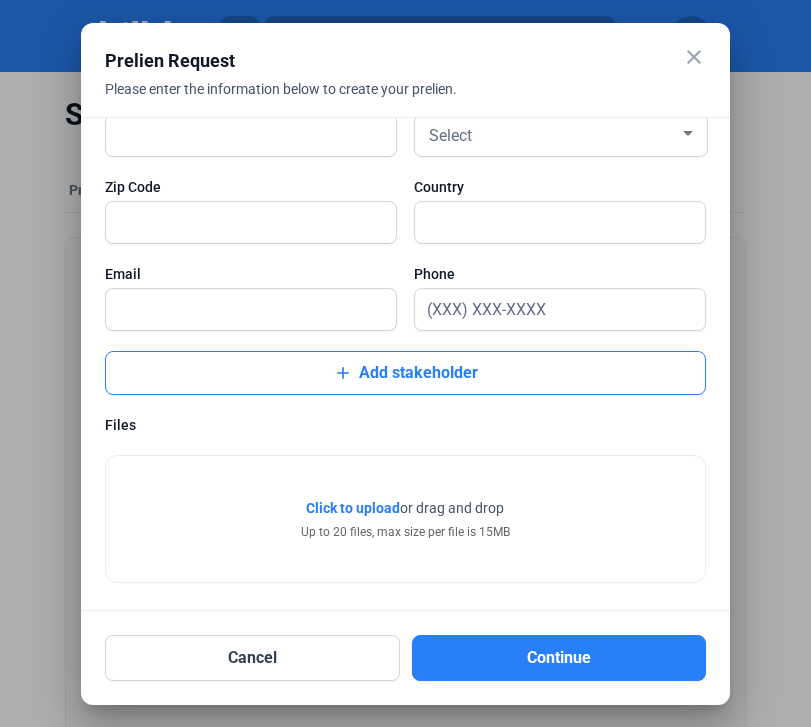scroll, scrollTop: 2175, scrollLeft: 0, axis: vertical 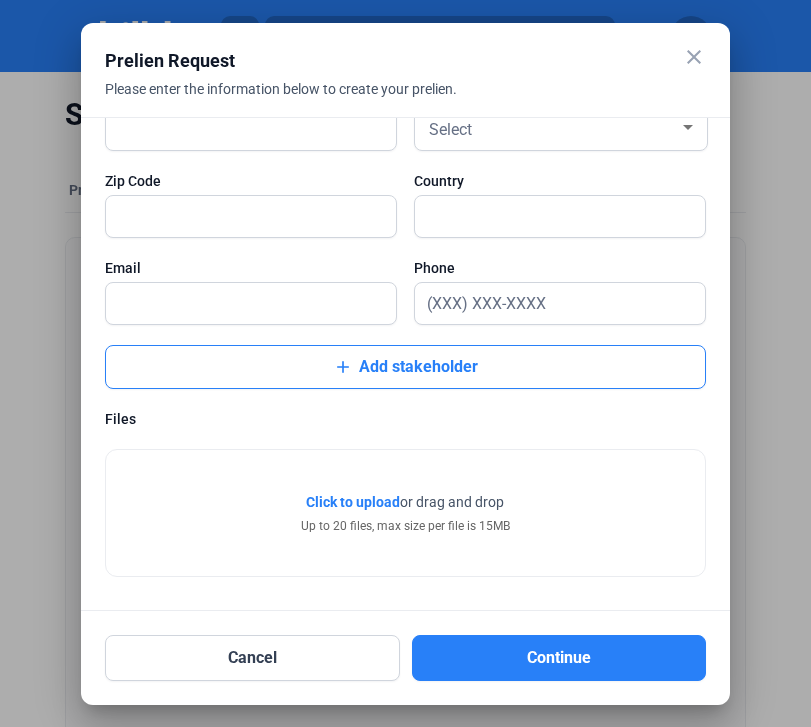 click at bounding box center [405, -132] 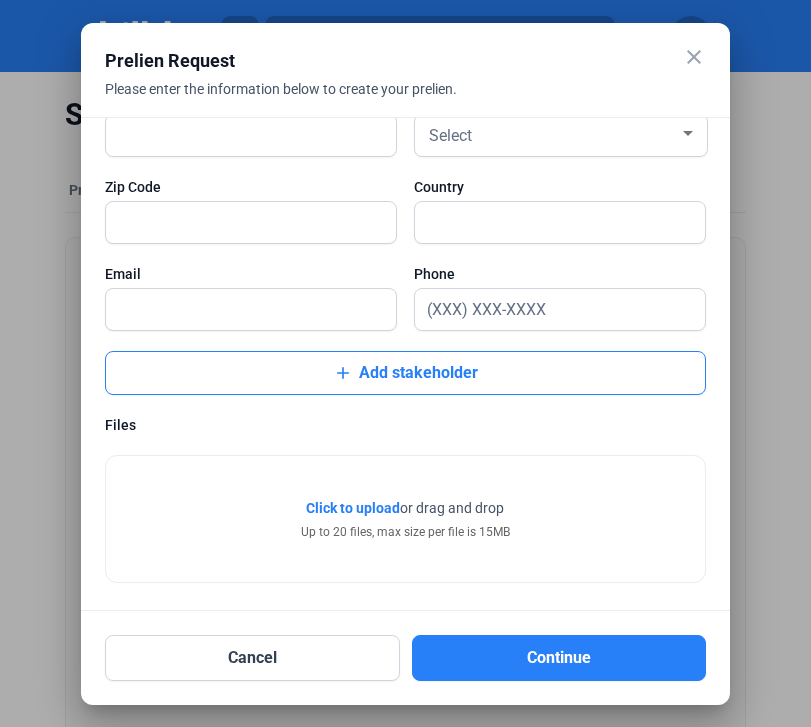 scroll, scrollTop: 2175, scrollLeft: 0, axis: vertical 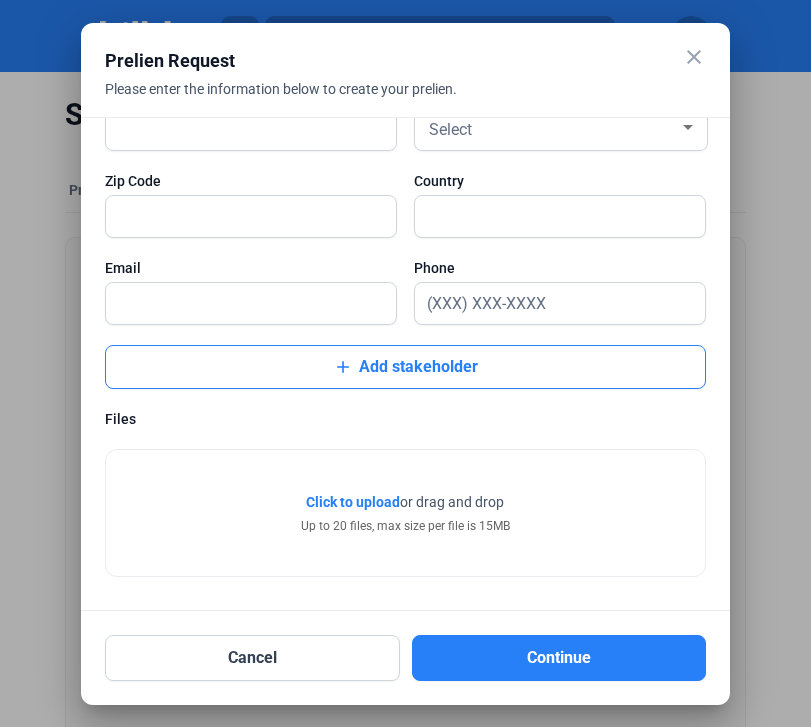 click on "Click to upload" 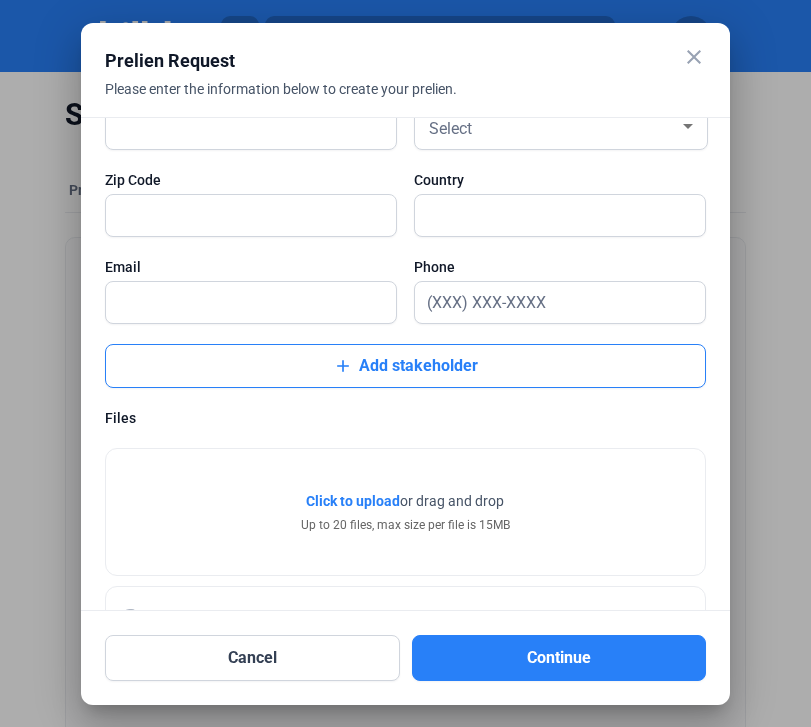 scroll, scrollTop: 2249, scrollLeft: 0, axis: vertical 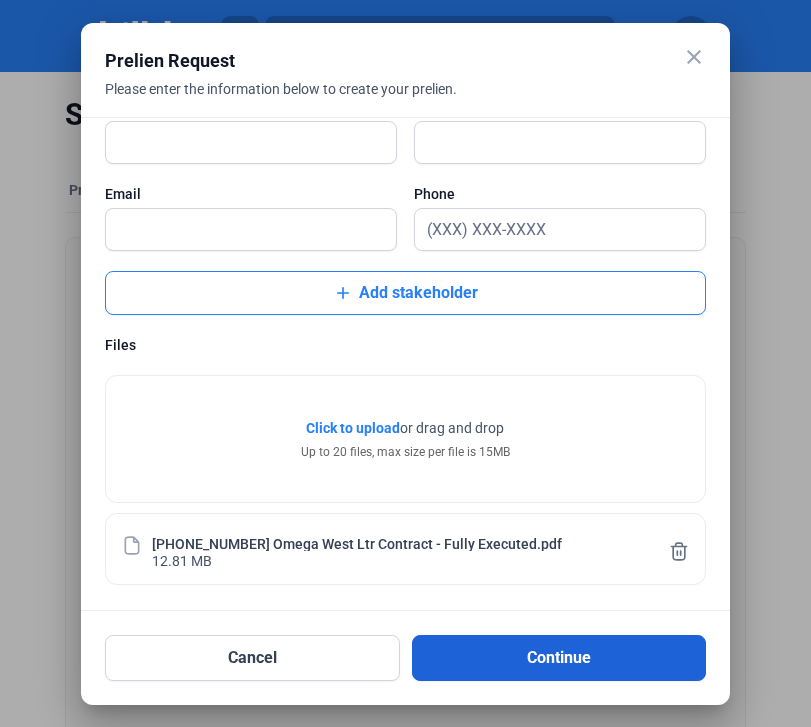click on "Continue" at bounding box center (559, 658) 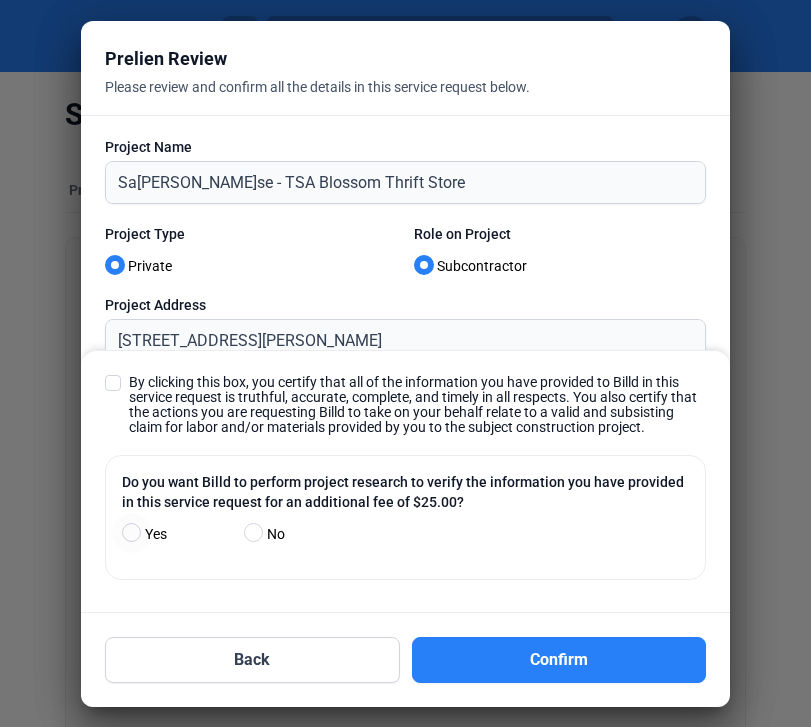 click at bounding box center (113, 383) 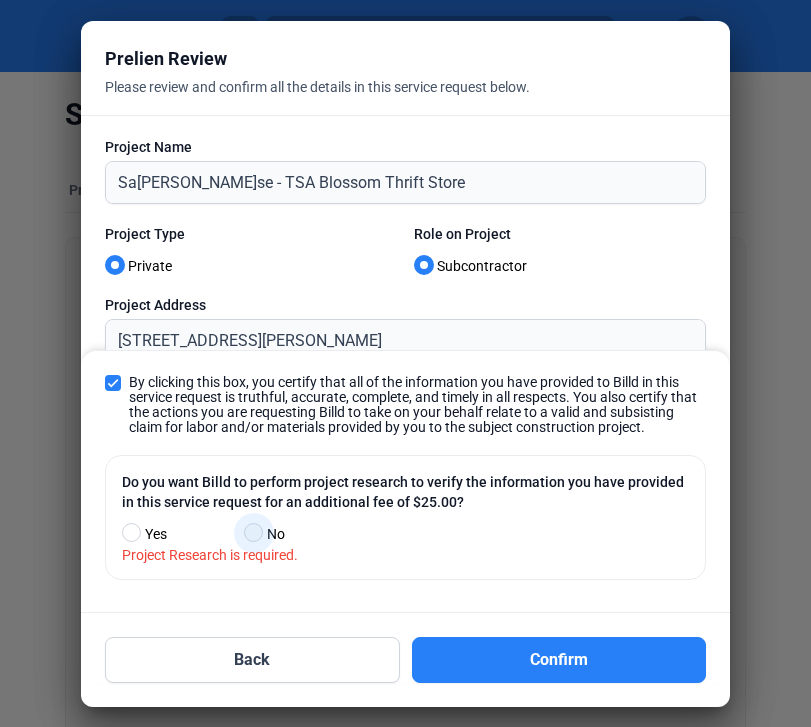 click at bounding box center (253, 532) 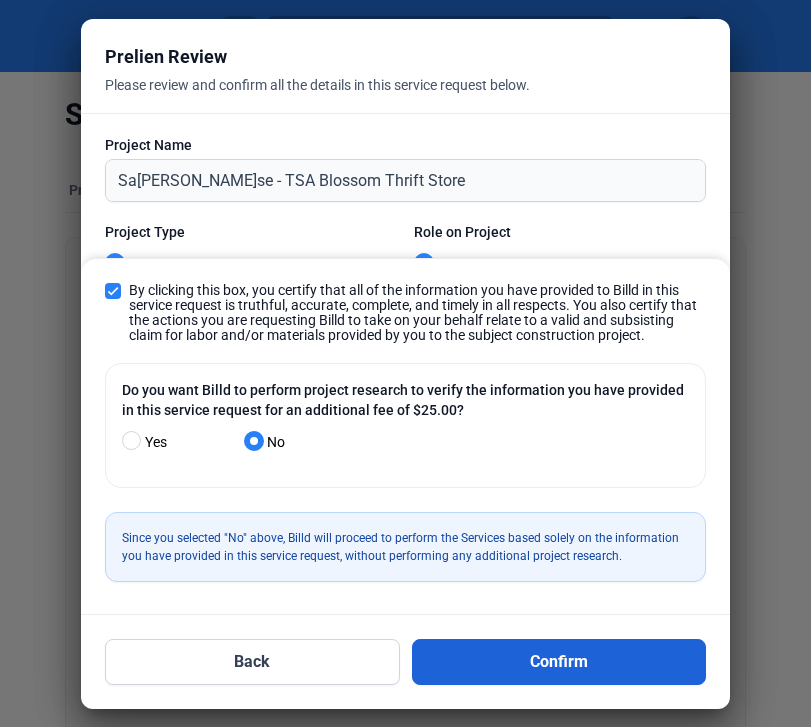 click on "Confirm" at bounding box center (559, 662) 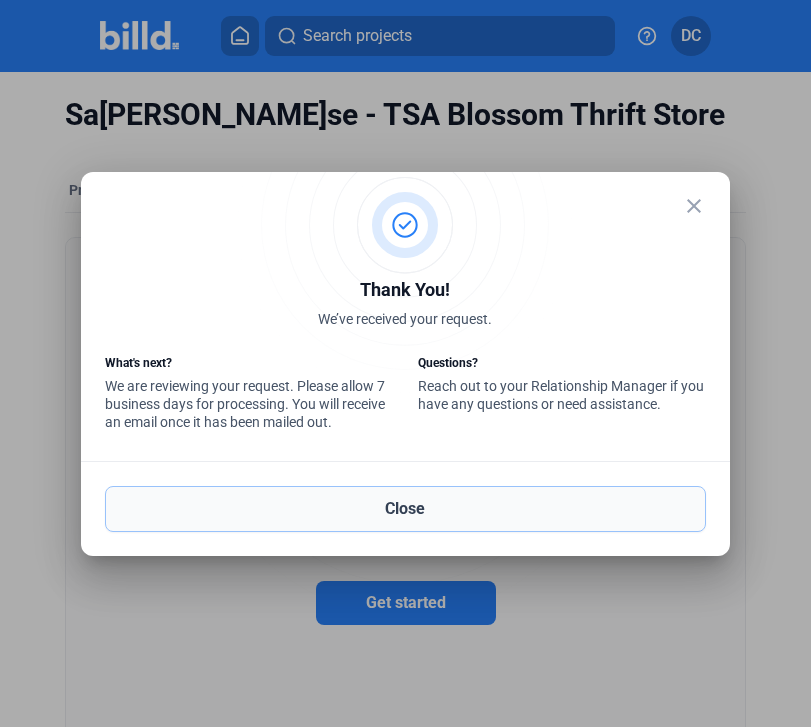 click on "Close" at bounding box center [405, 509] 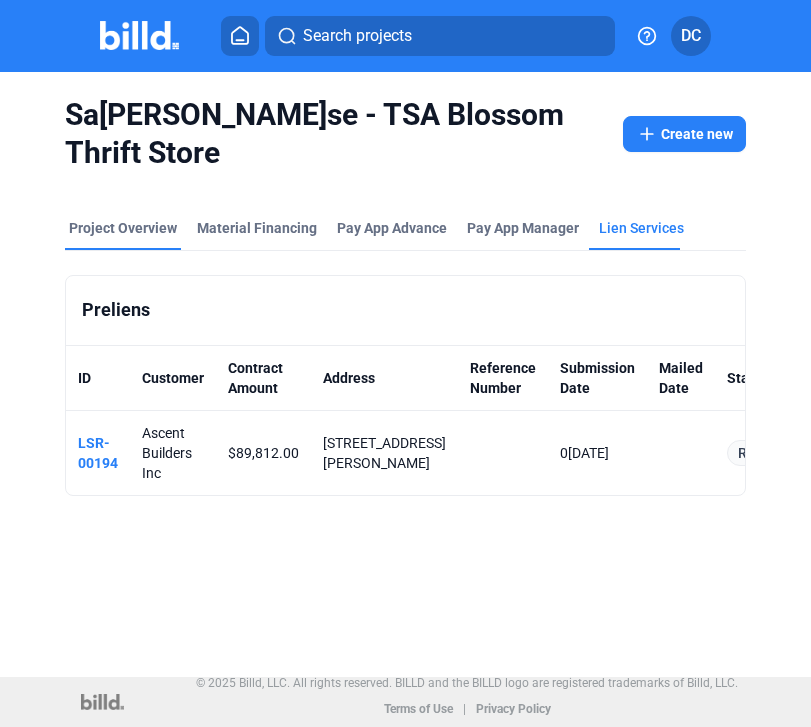 click on "Project Overview" at bounding box center [123, 228] 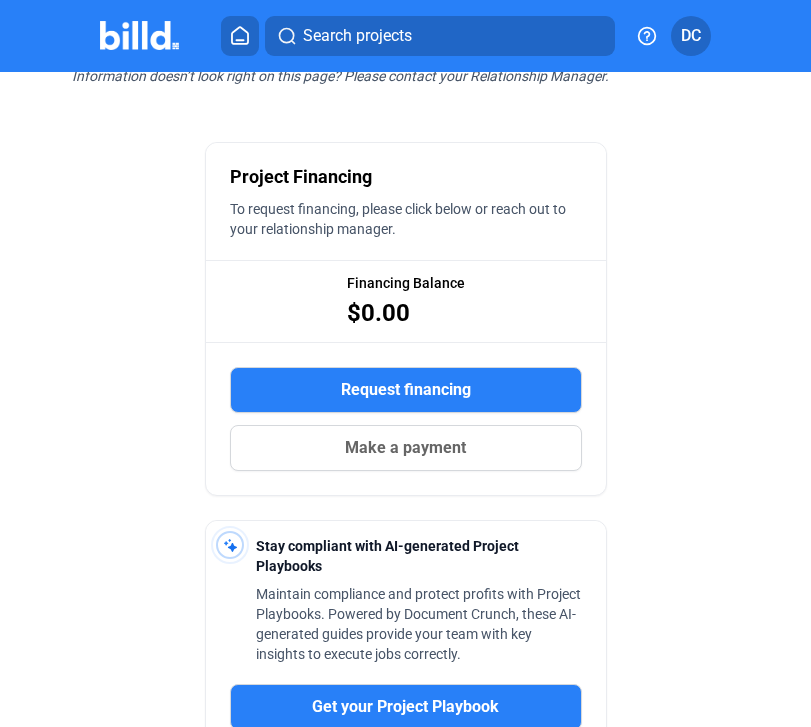 scroll, scrollTop: 0, scrollLeft: 0, axis: both 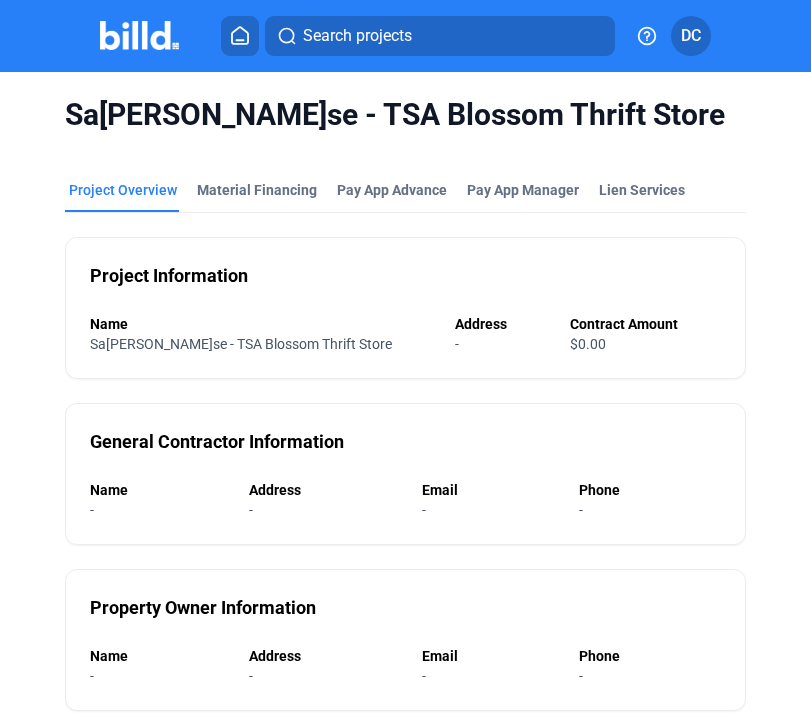 click 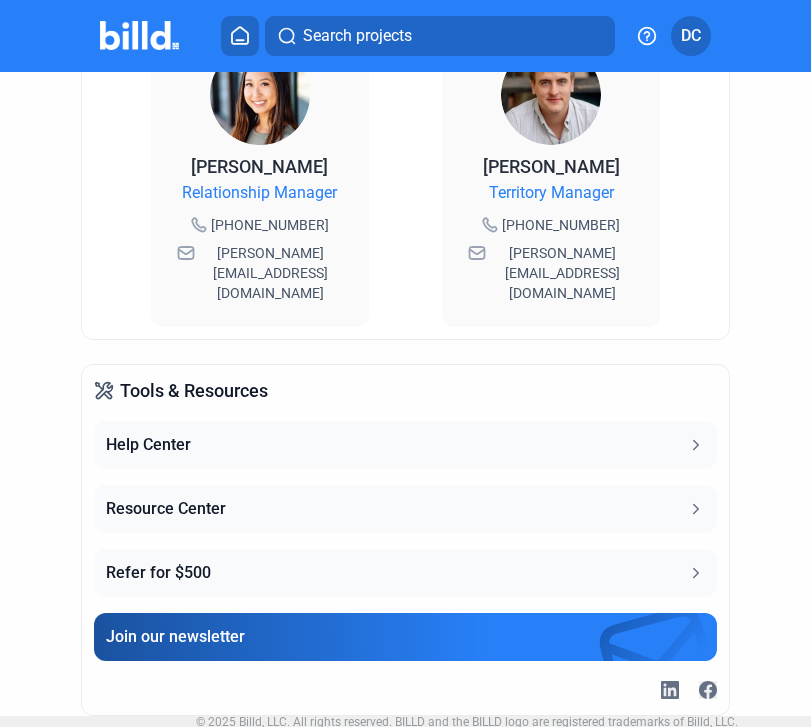 scroll, scrollTop: 0, scrollLeft: 0, axis: both 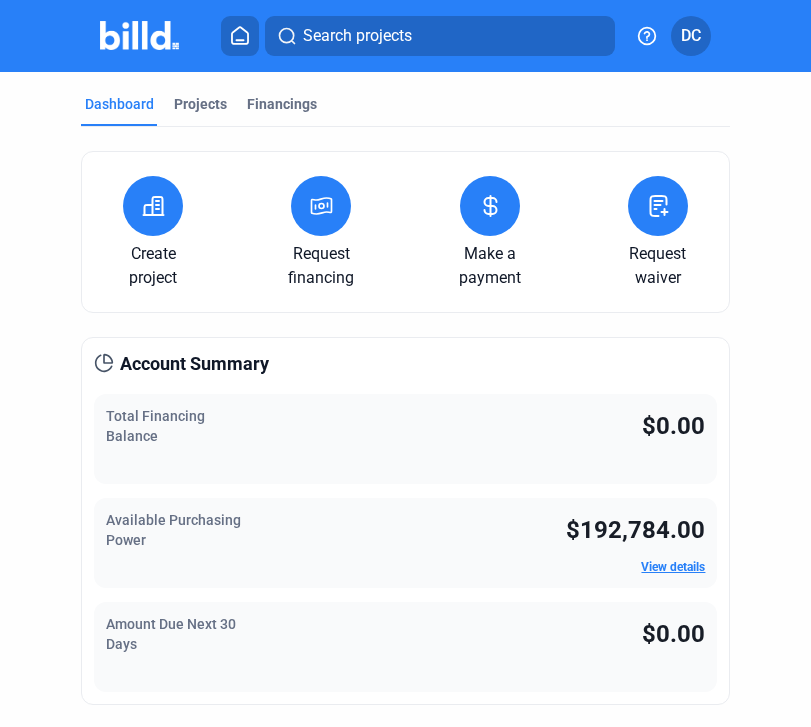 click on "Search projects DC" at bounding box center [405, 36] 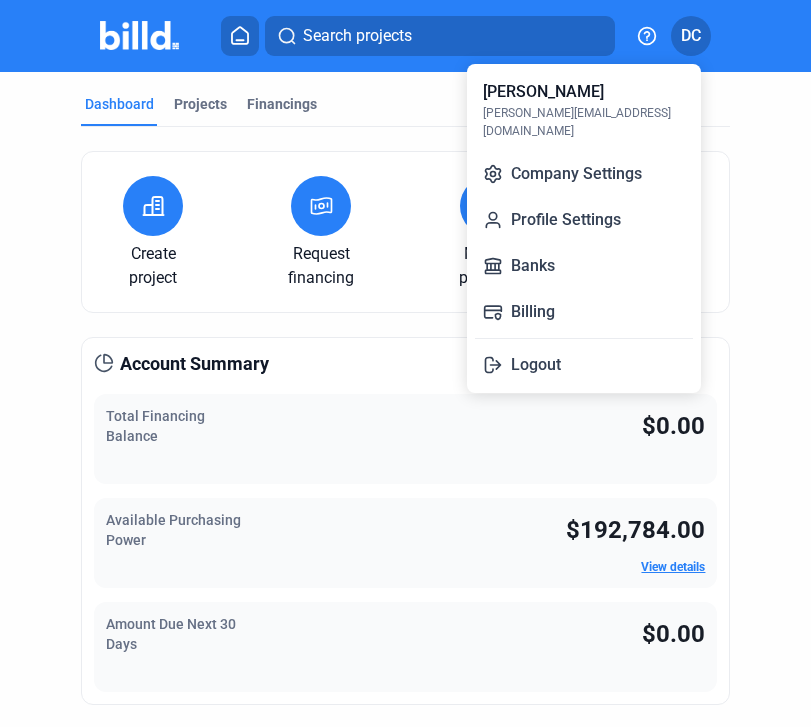 click at bounding box center (405, 363) 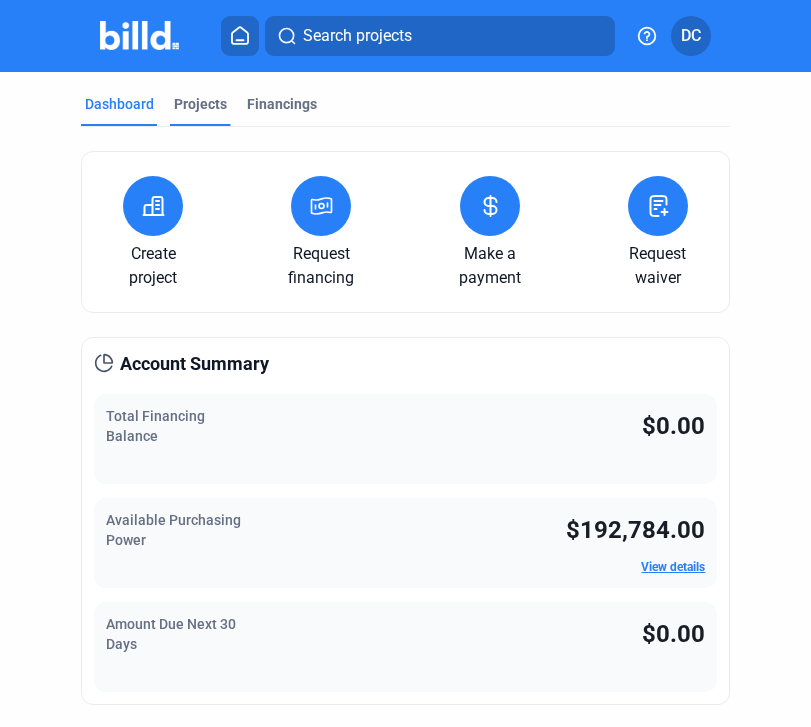 click on "Projects" at bounding box center (200, 104) 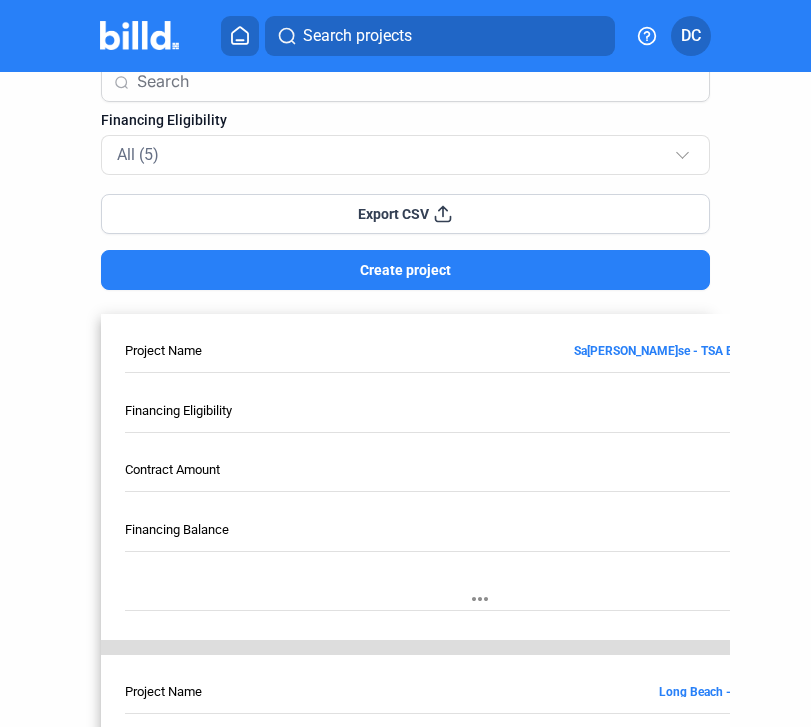 scroll, scrollTop: 172, scrollLeft: 0, axis: vertical 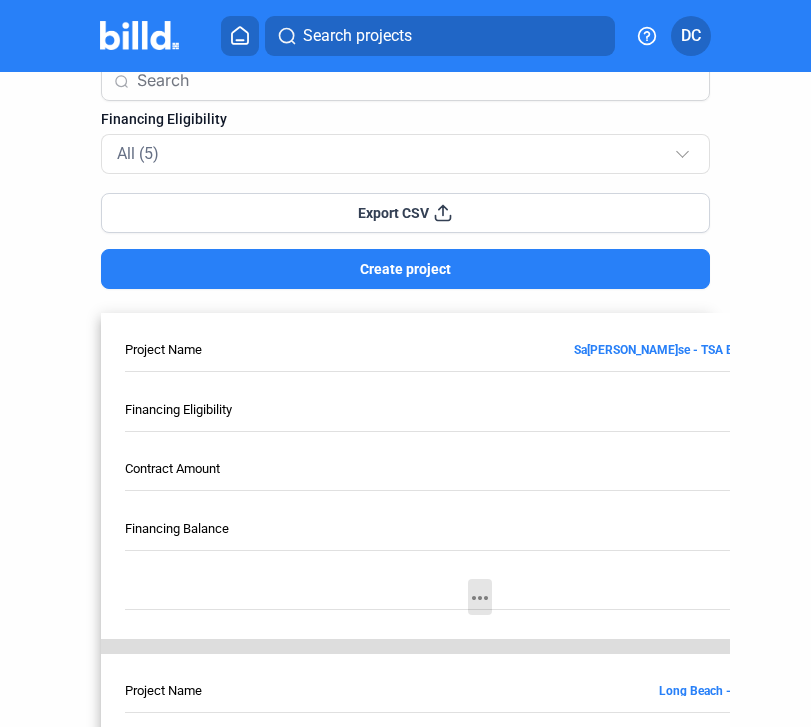 click on "more_horiz" at bounding box center (480, 598) 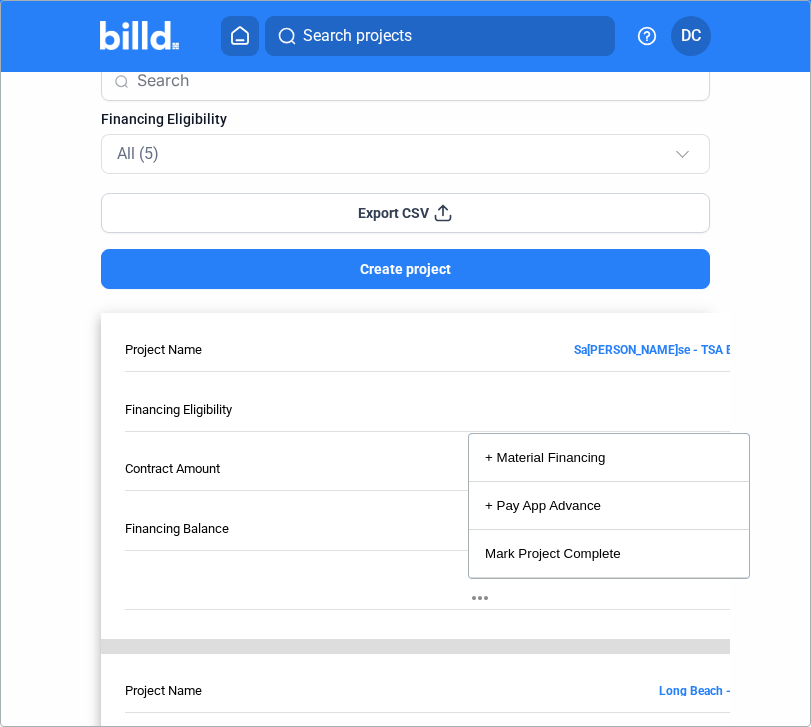 click at bounding box center [405, 363] 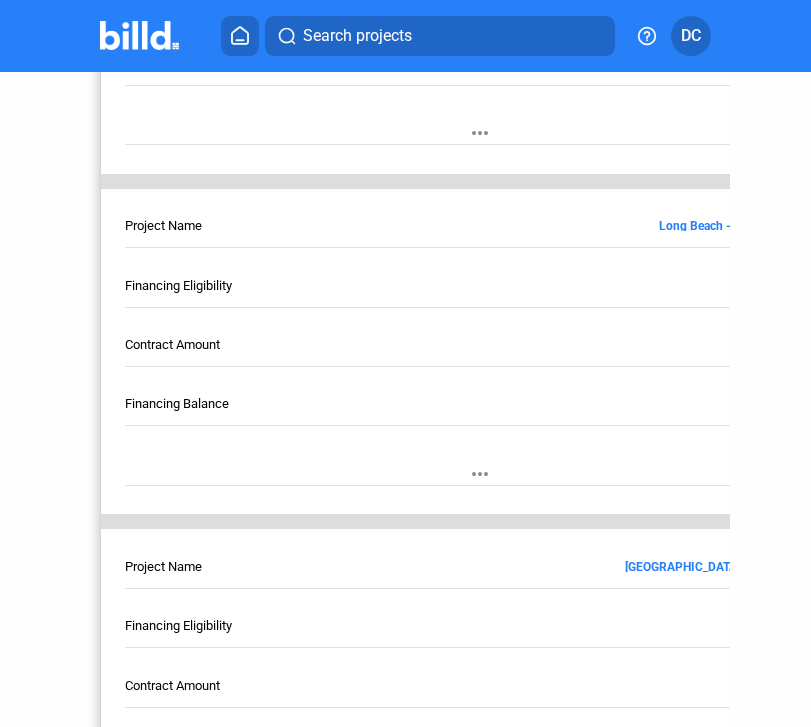 scroll, scrollTop: 709, scrollLeft: 0, axis: vertical 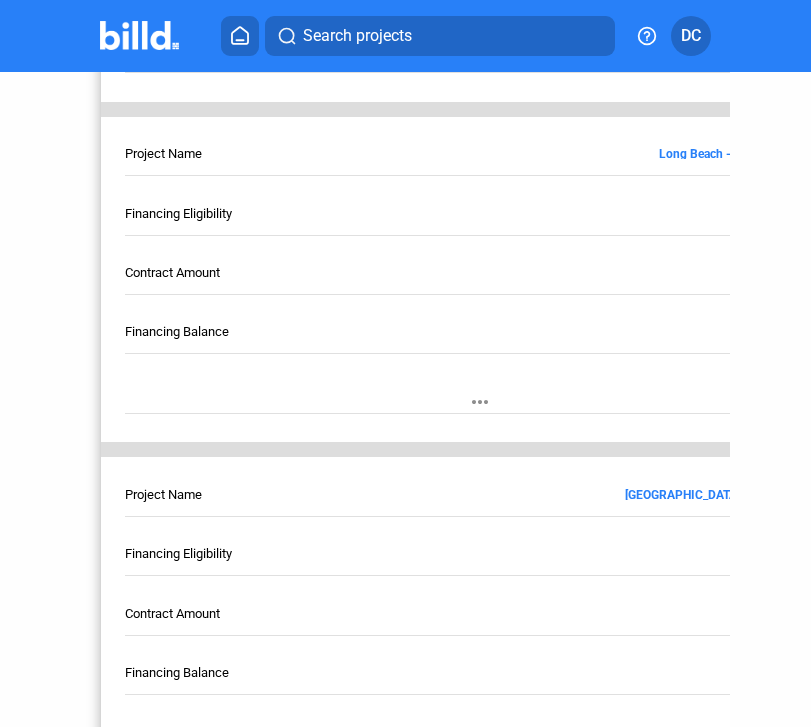 click on "more_horiz" at bounding box center (480, 402) 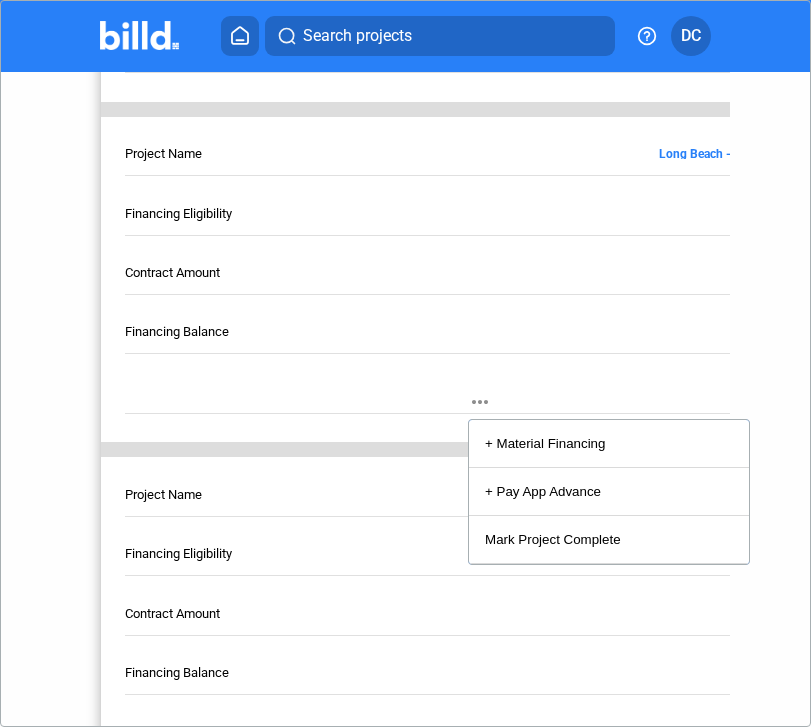 click at bounding box center (405, 363) 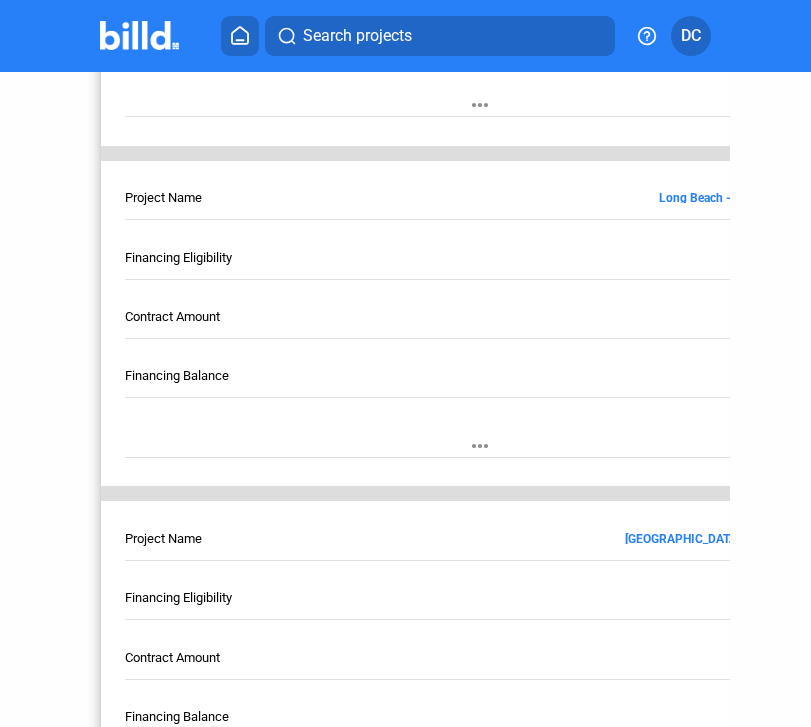 scroll, scrollTop: 610, scrollLeft: 0, axis: vertical 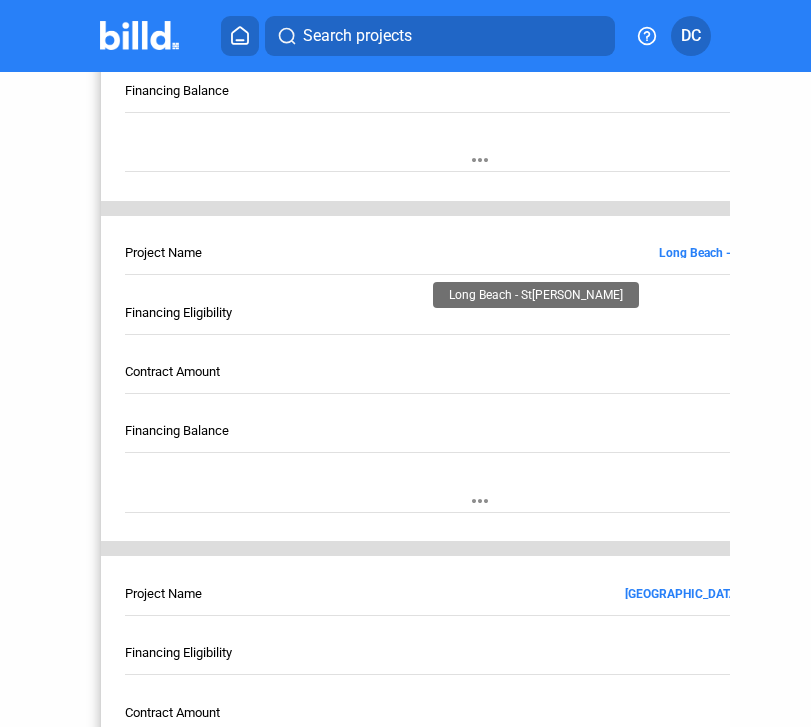 click on "Long Beach - St[PERSON_NAME]" at bounding box center (526, -90) 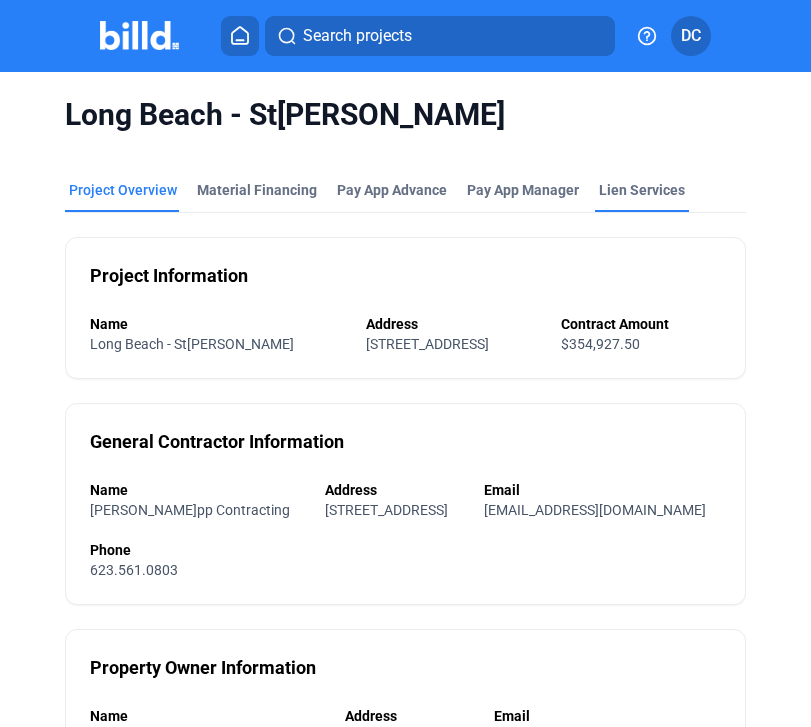 click on "Lien Services" at bounding box center (642, 190) 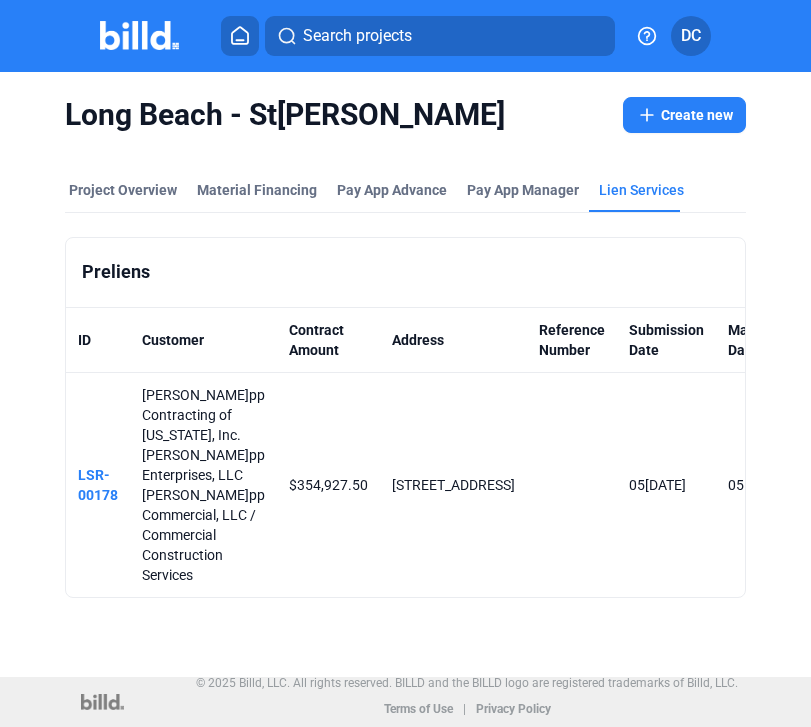 scroll, scrollTop: 1, scrollLeft: 0, axis: vertical 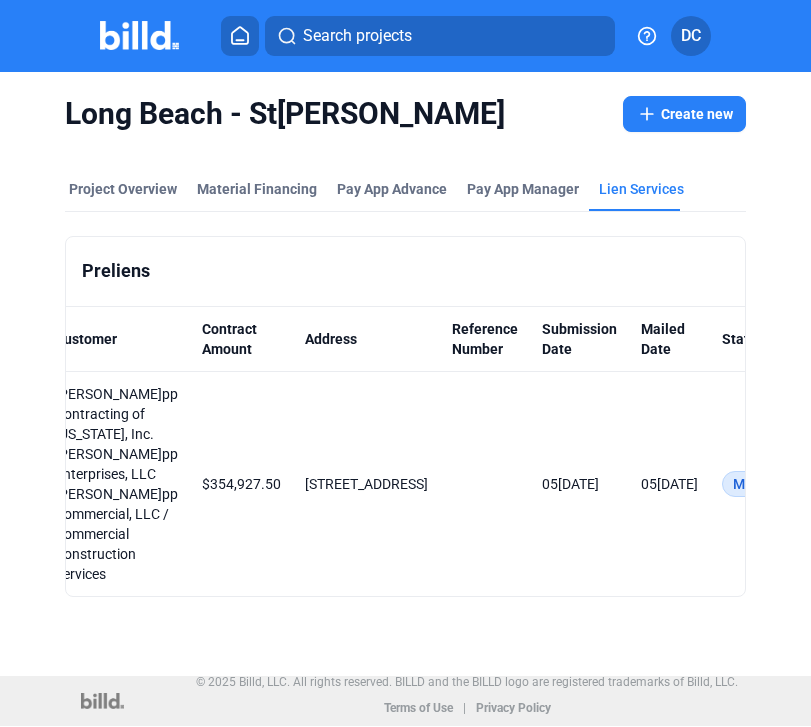 click 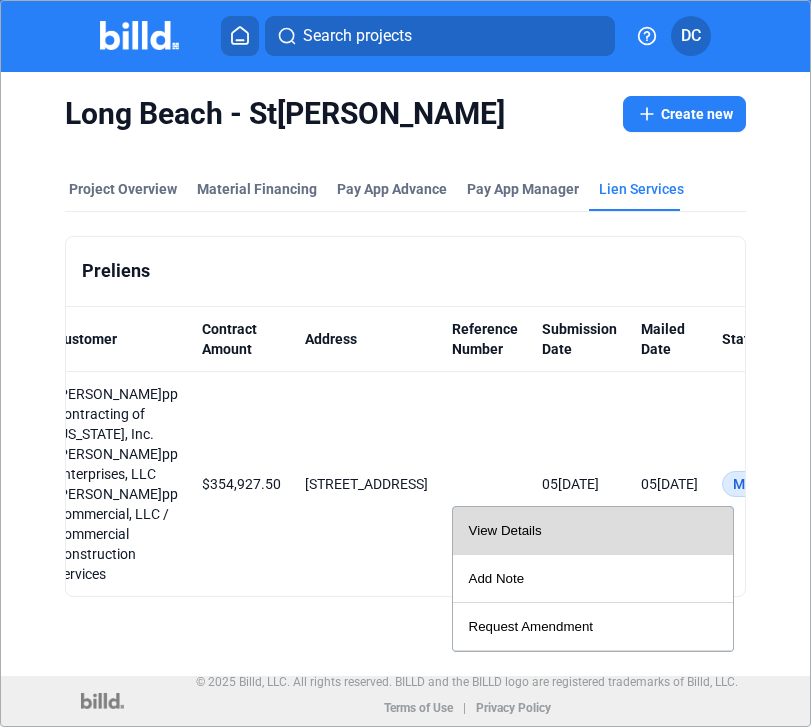 click on "View Details" at bounding box center (593, 531) 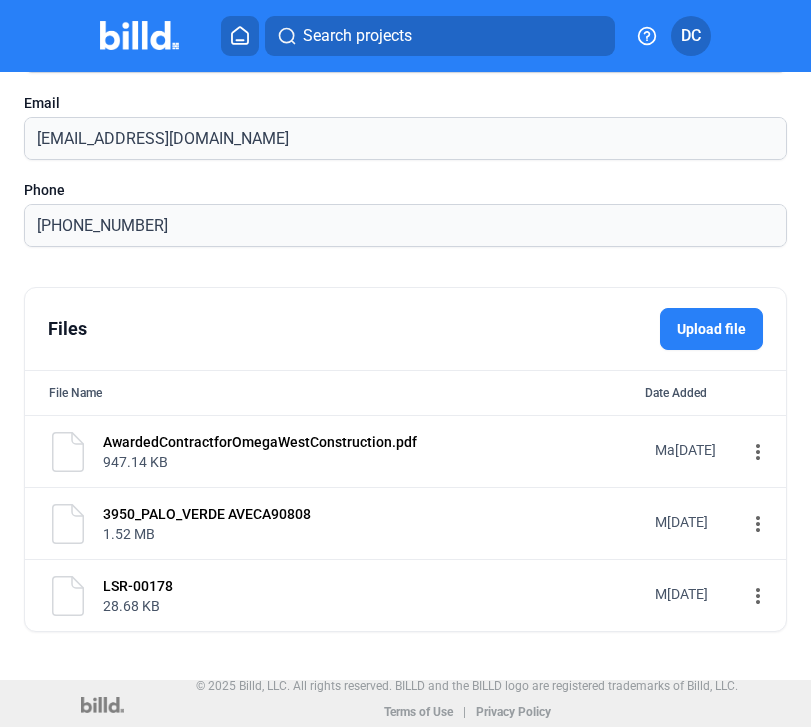 scroll, scrollTop: 3431, scrollLeft: 0, axis: vertical 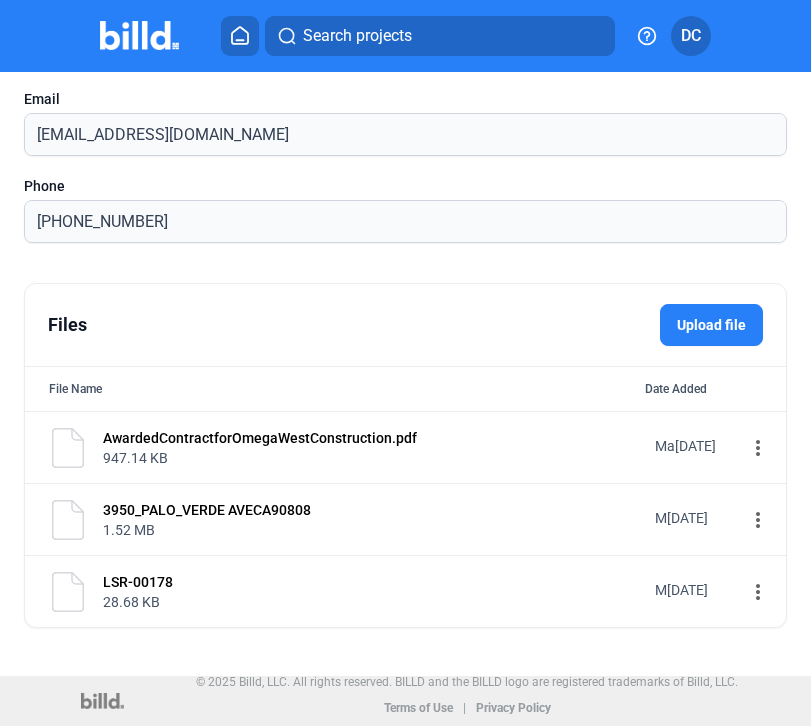 click on "LSR-00178" 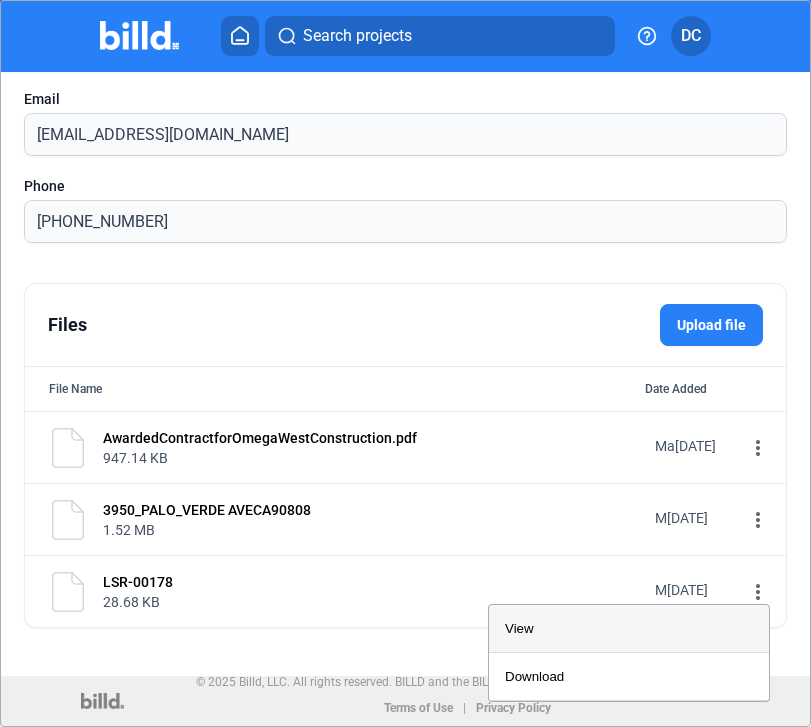 click on "View" at bounding box center (629, 629) 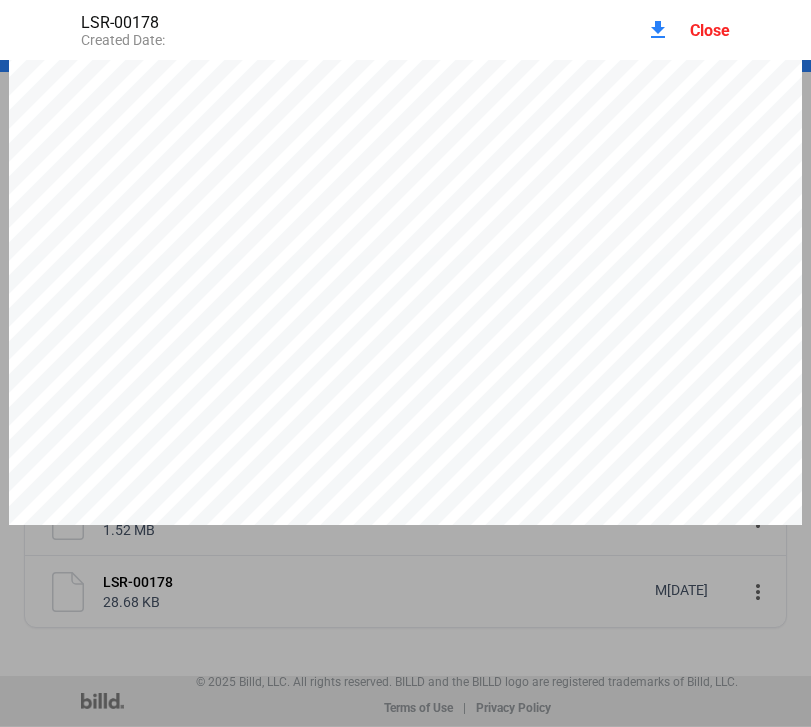 scroll, scrollTop: 2176, scrollLeft: 0, axis: vertical 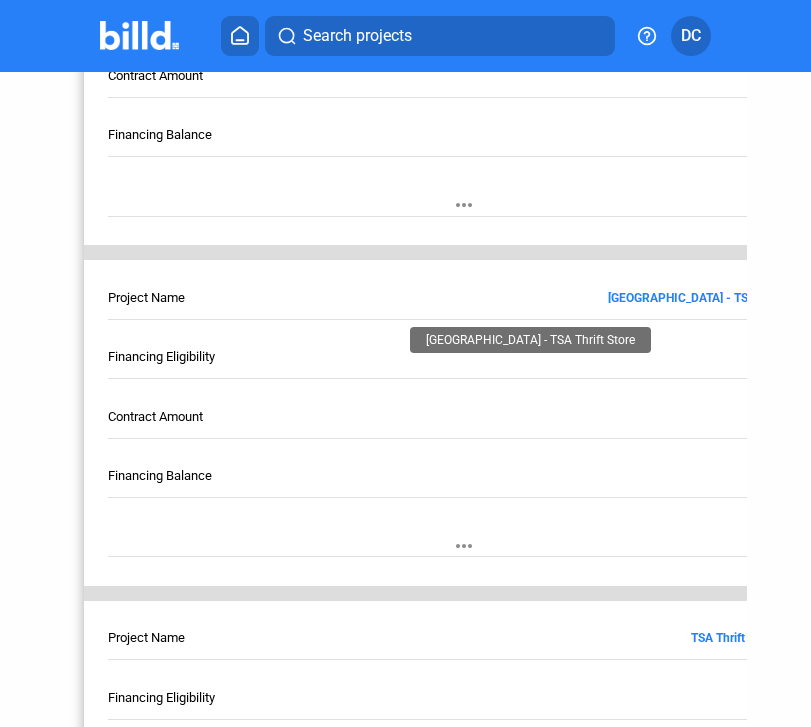 click on "[GEOGRAPHIC_DATA] - TSA Thrift Store" at bounding box center [509, -386] 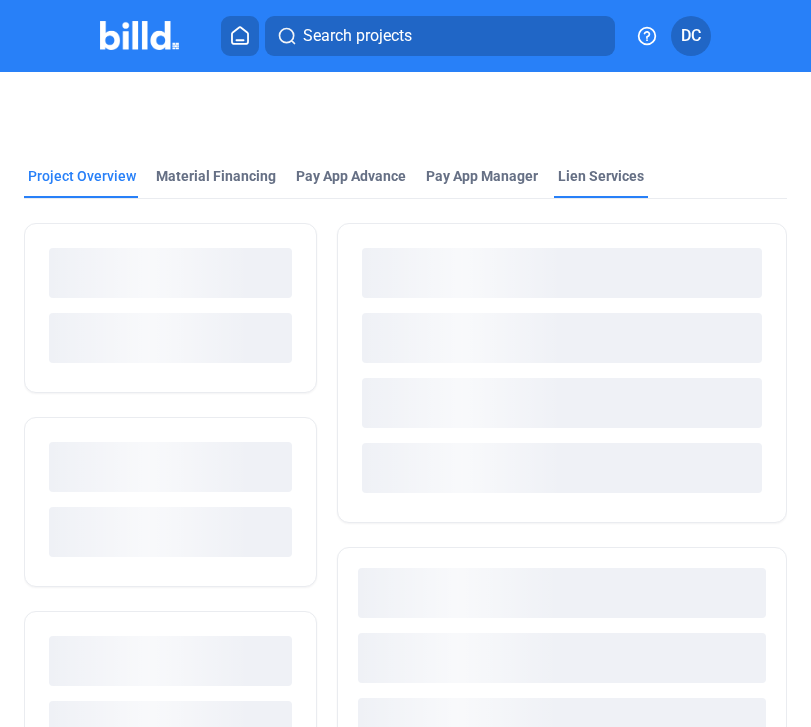 click on "Project Overview Material Financing Pay App Advance Pay App Manager Lien Services" 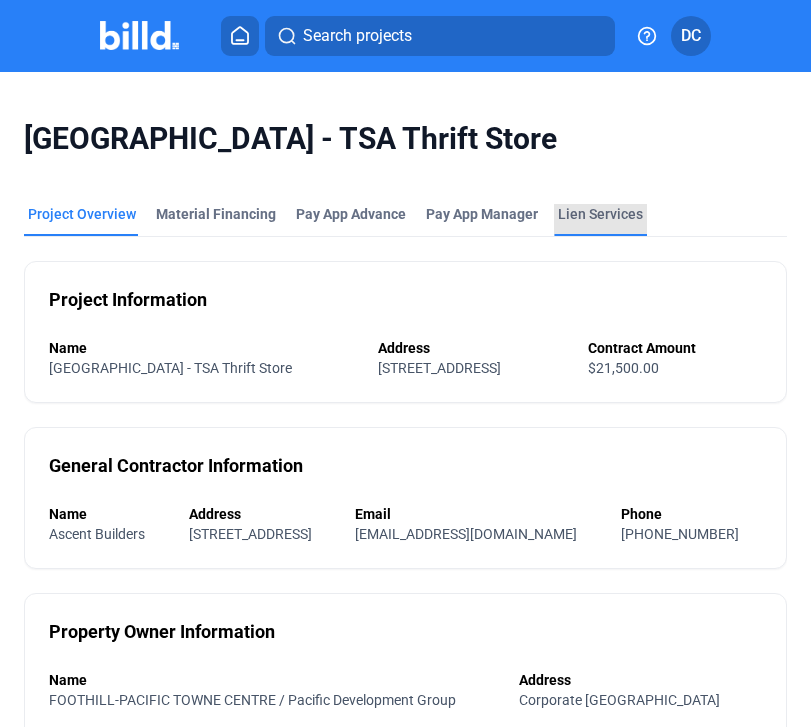 click on "Lien Services" at bounding box center [600, 214] 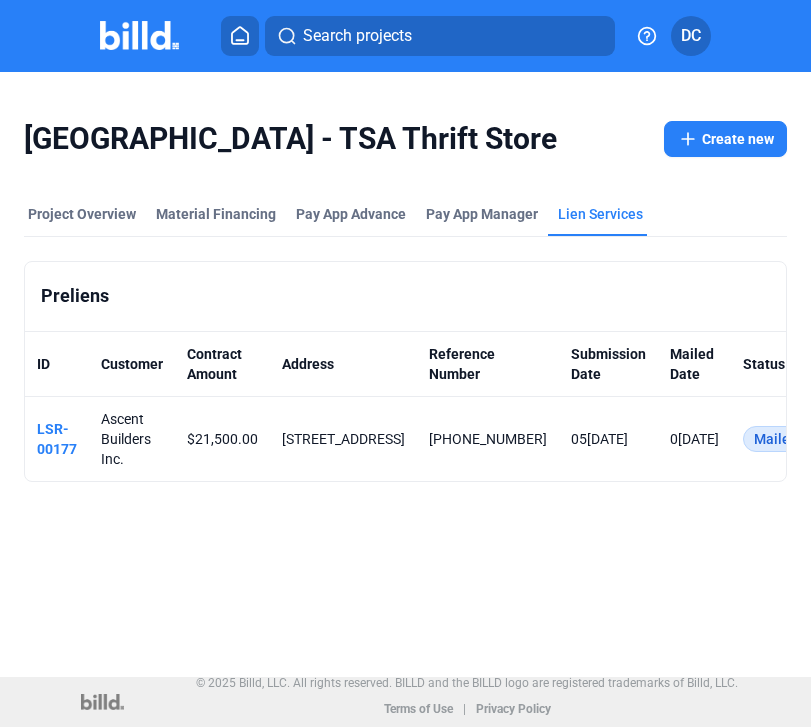 scroll, scrollTop: 1, scrollLeft: 0, axis: vertical 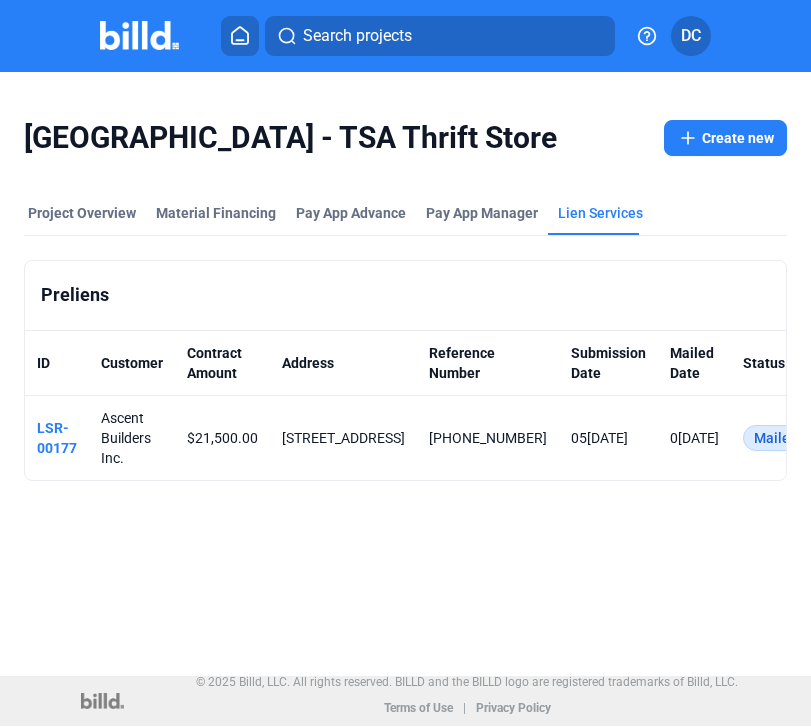 click 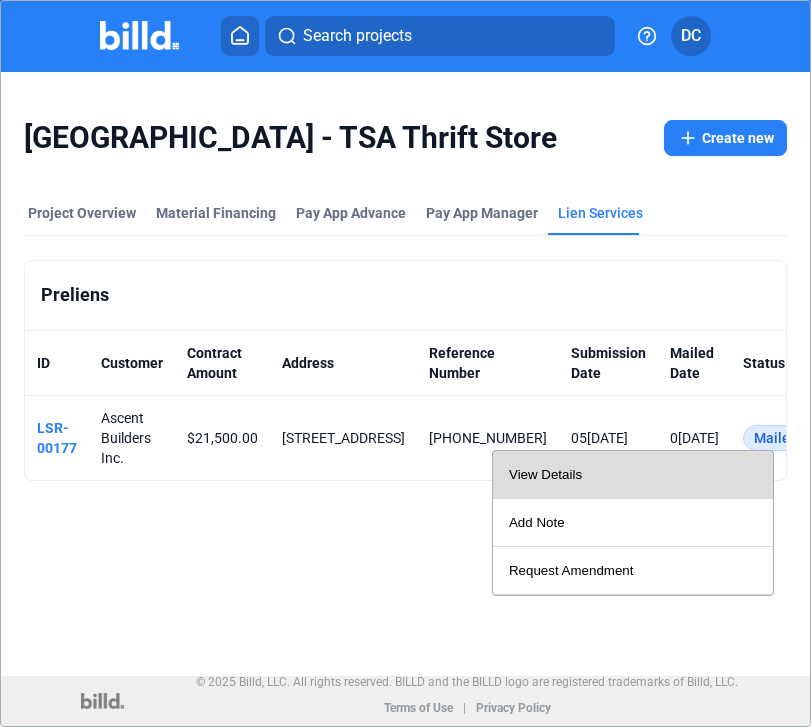 click on "View Details" at bounding box center (633, 475) 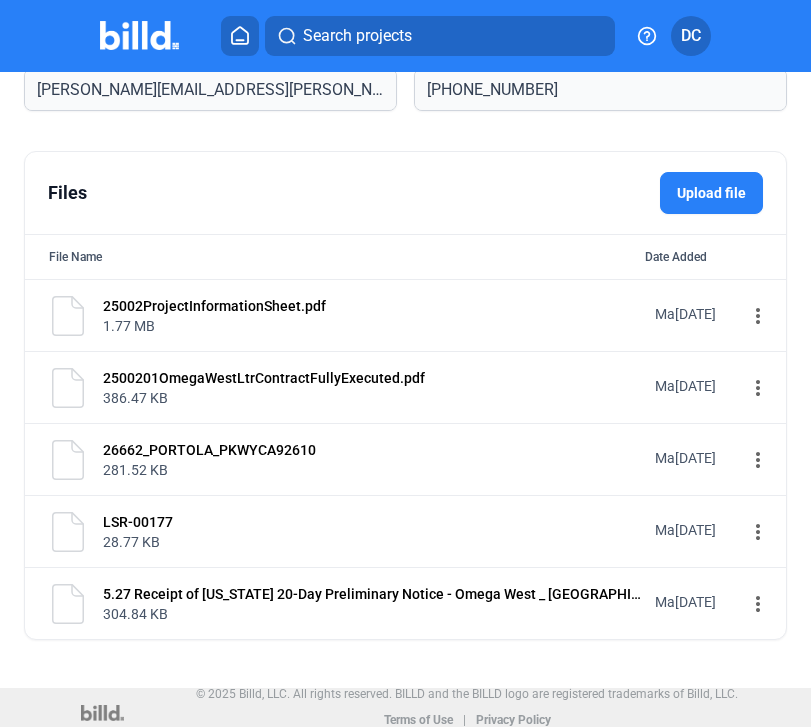 scroll, scrollTop: 4213, scrollLeft: 0, axis: vertical 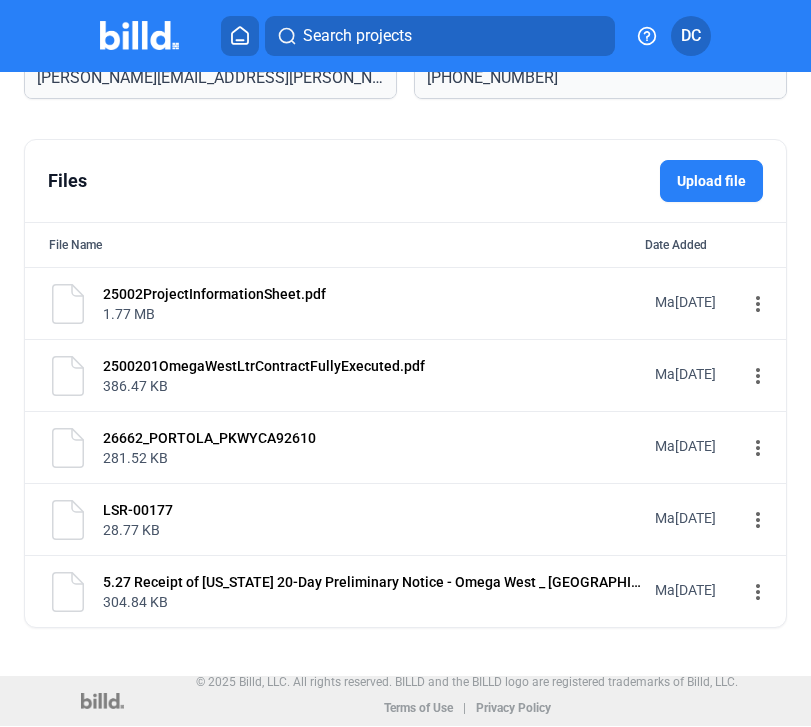 click on "more_vert" 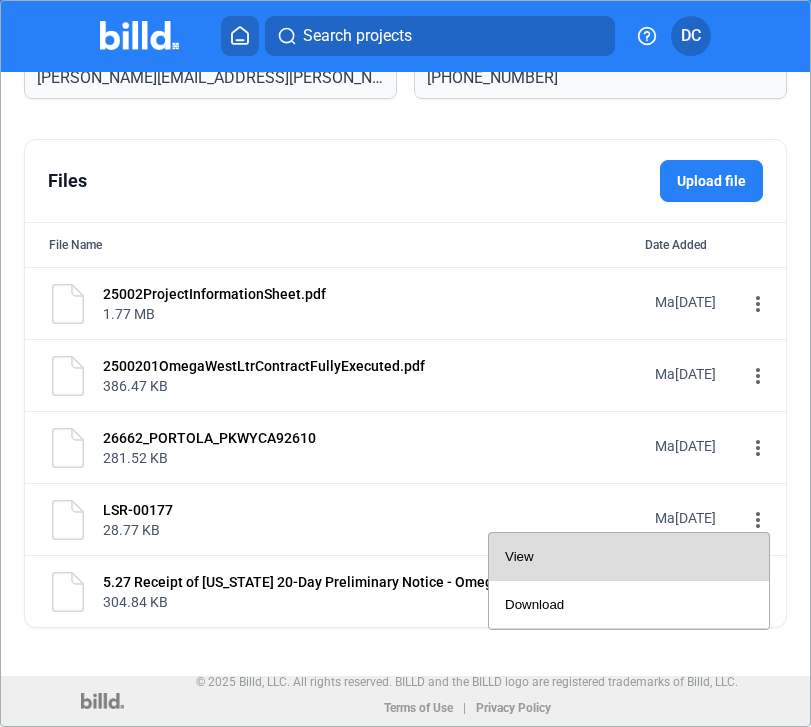 click on "View" at bounding box center [629, 557] 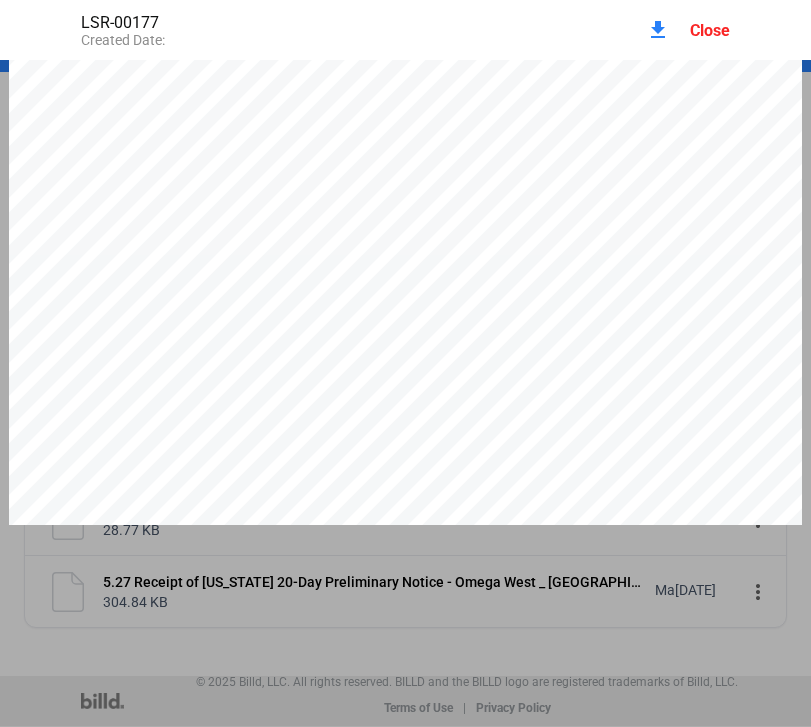 scroll, scrollTop: 2176, scrollLeft: 0, axis: vertical 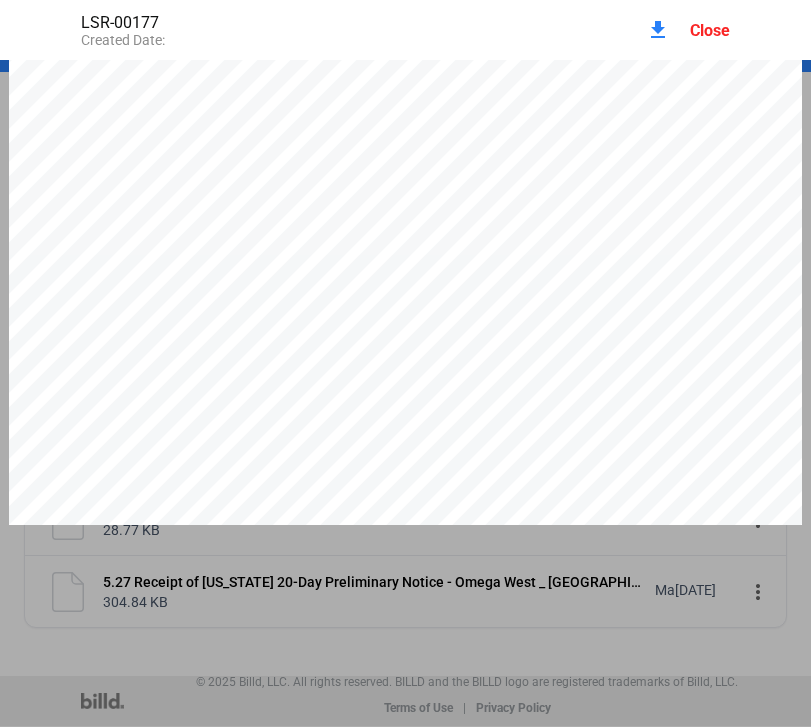 click on "Close" at bounding box center (710, 30) 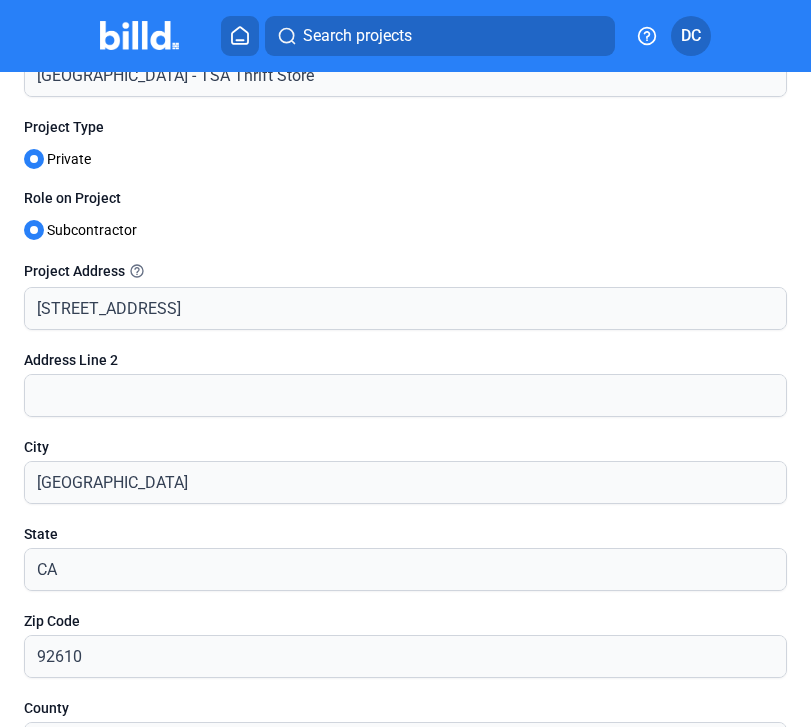 scroll, scrollTop: 0, scrollLeft: 0, axis: both 